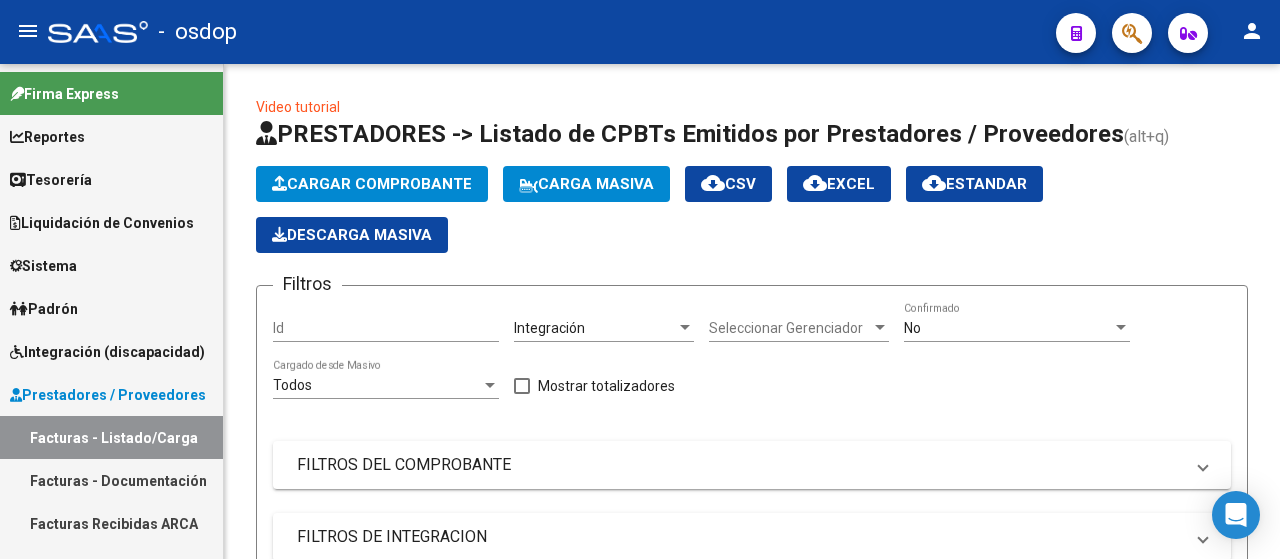 scroll, scrollTop: 0, scrollLeft: 0, axis: both 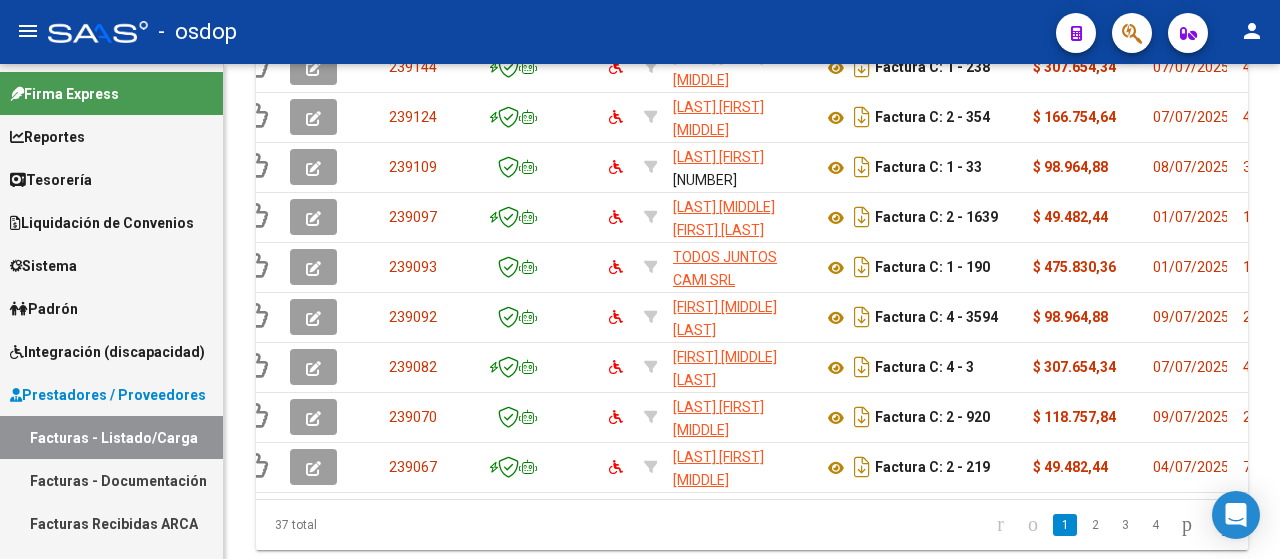 click on "Padrón" at bounding box center (111, 308) 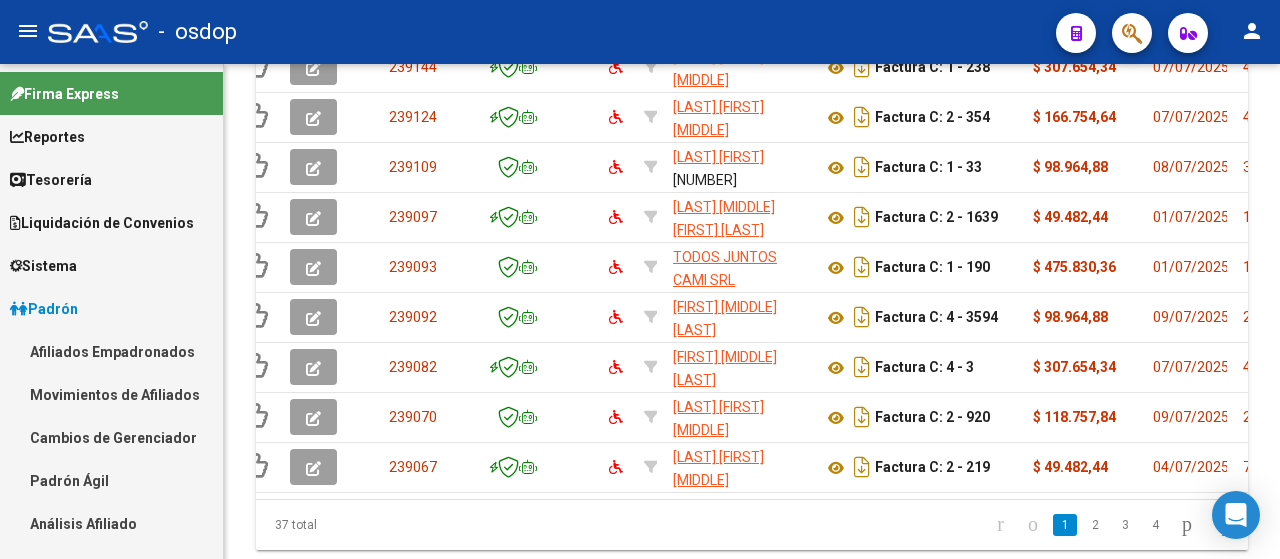 click on "Sistema" at bounding box center (111, 265) 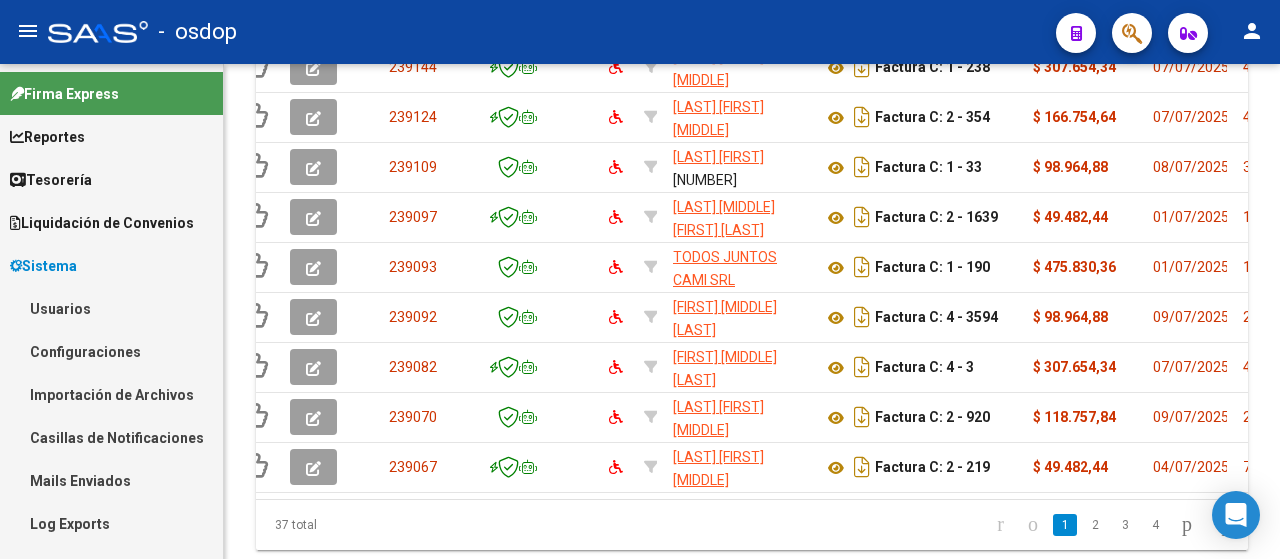 click on "Usuarios" at bounding box center [111, 308] 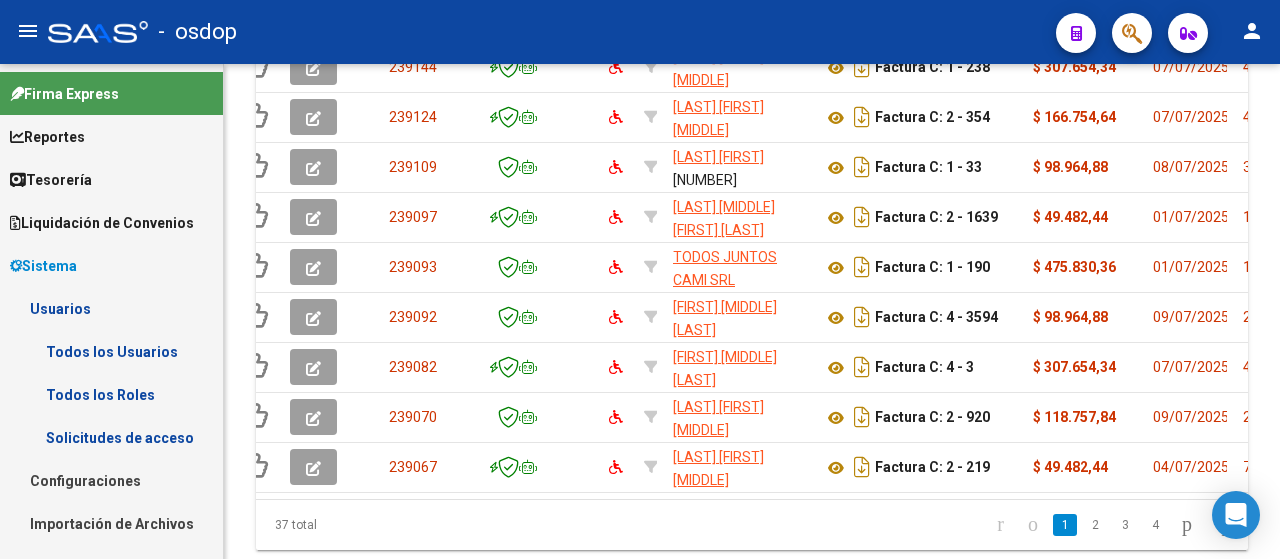 click on "Todos los Usuarios" at bounding box center (111, 351) 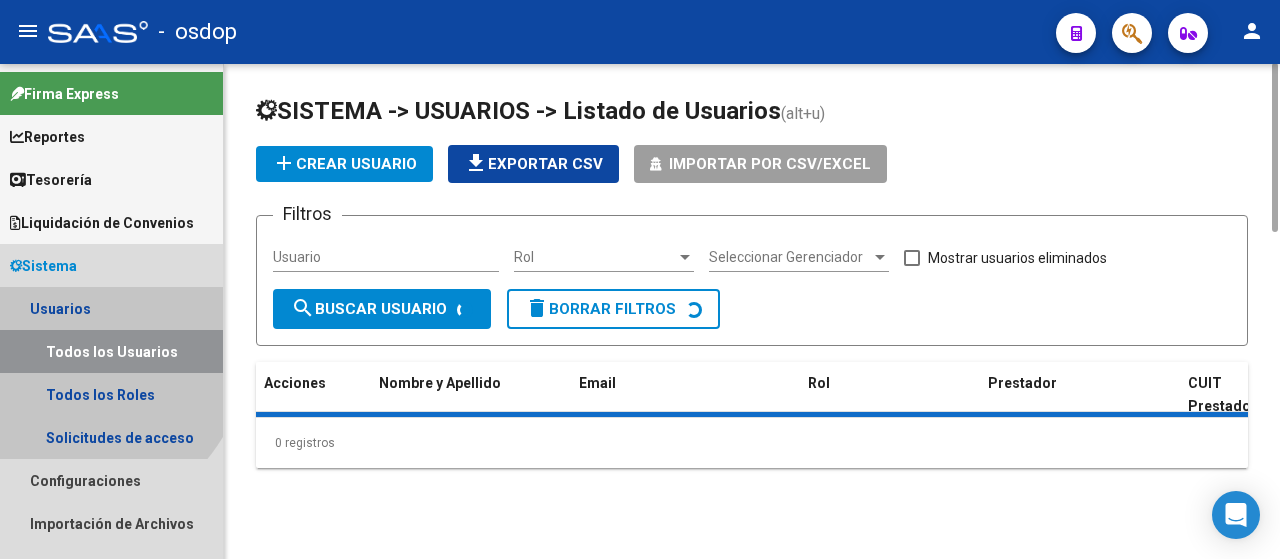 scroll, scrollTop: 0, scrollLeft: 0, axis: both 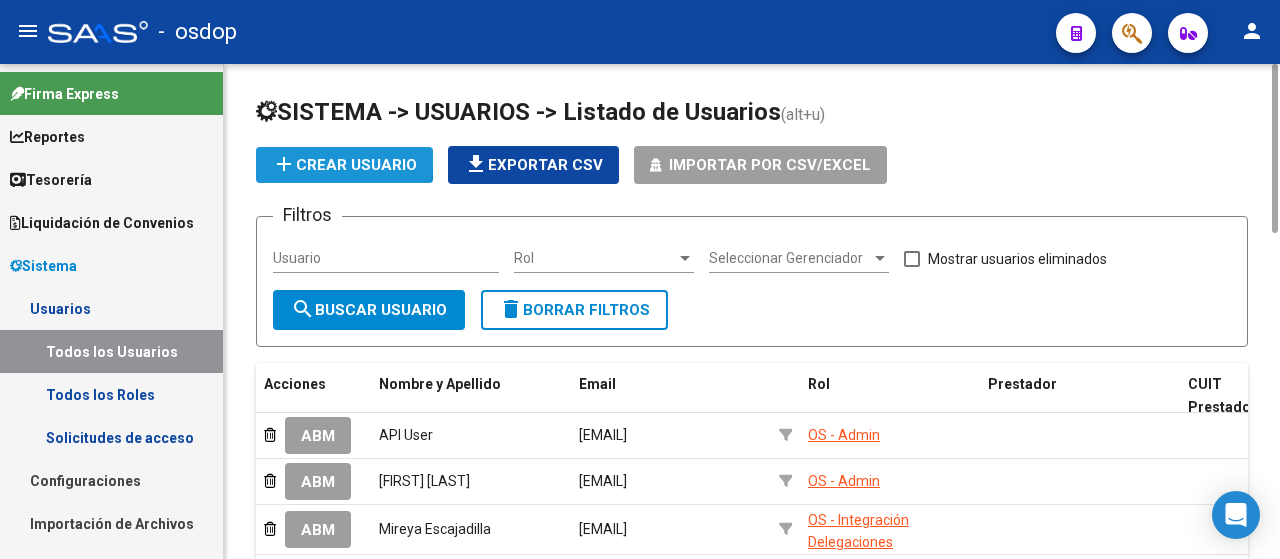 click on "add  Crear Usuario" 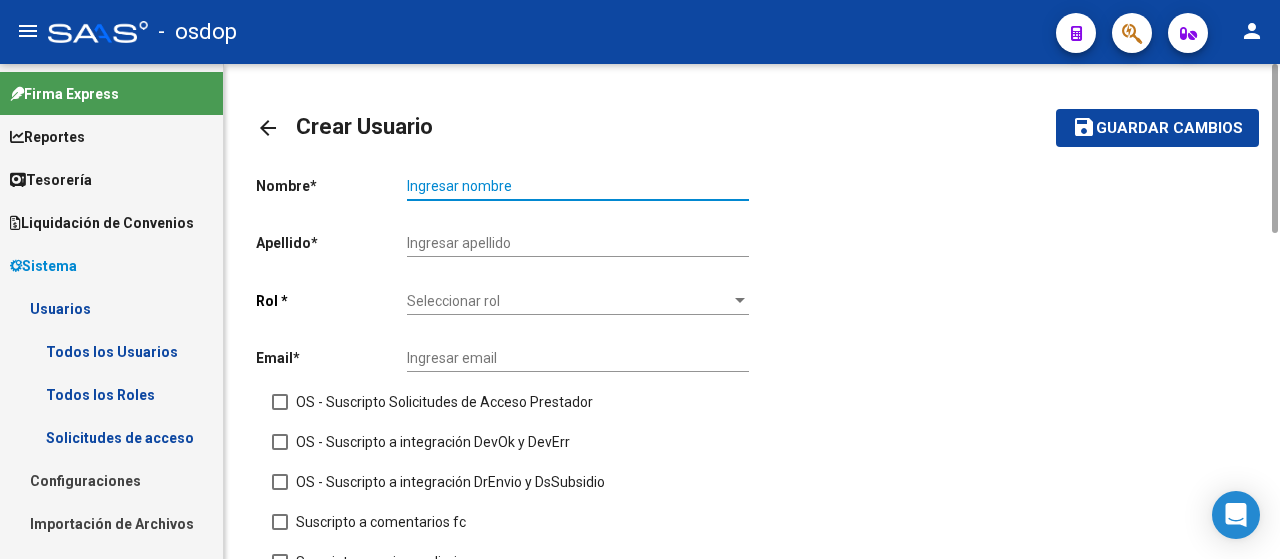 click on "Ingresar nombre" at bounding box center (578, 186) 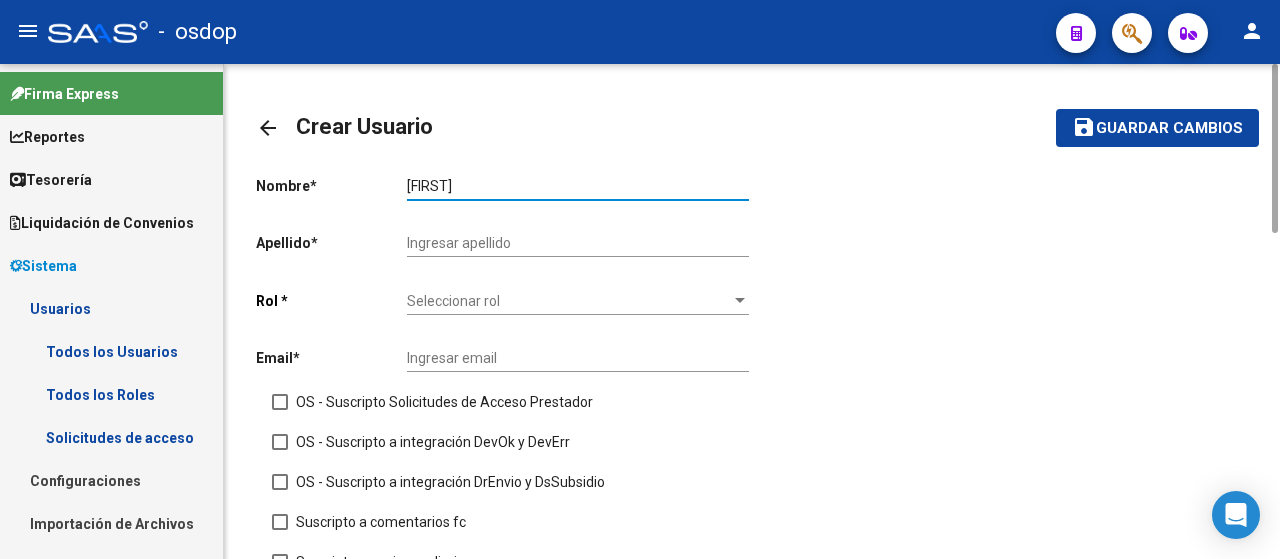 type on "[FIRST]" 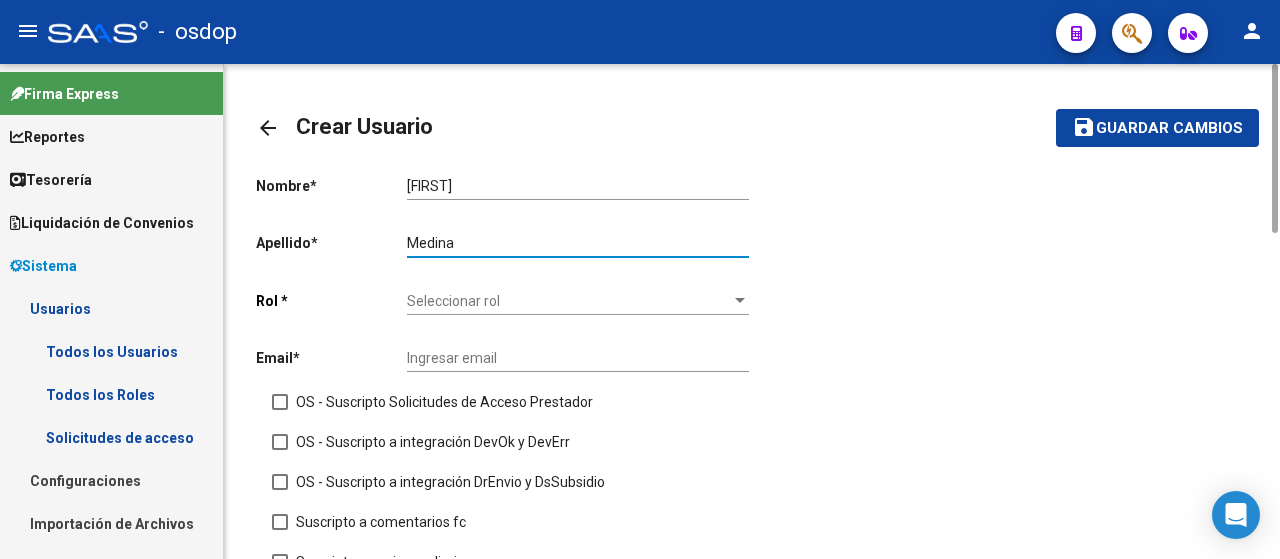 type on "Medina" 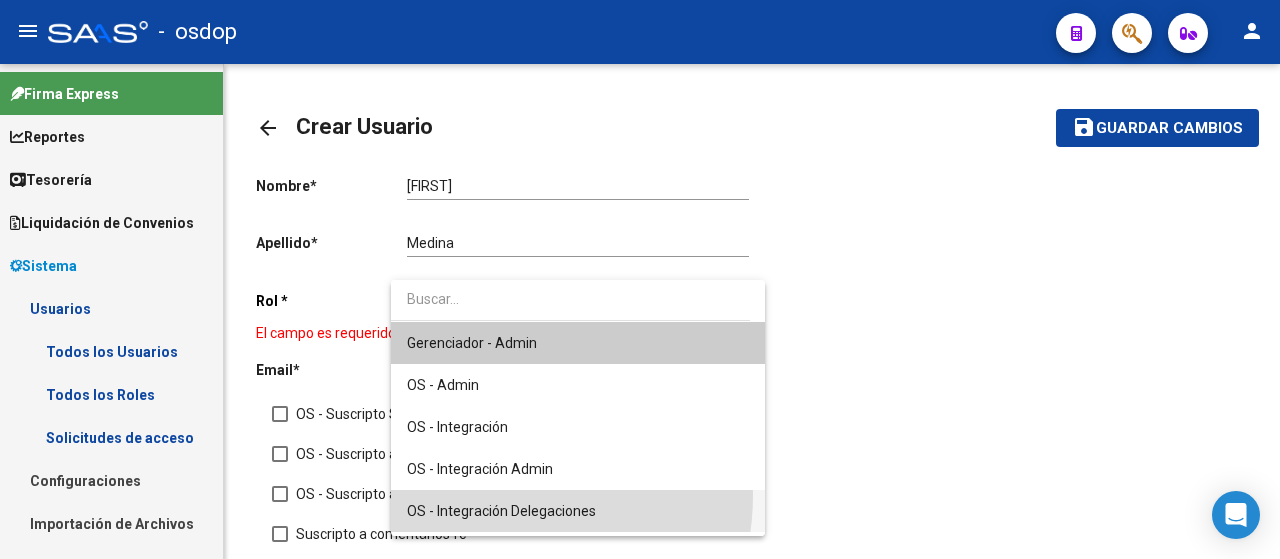 click on "OS - Integración Delegaciones" at bounding box center [578, 511] 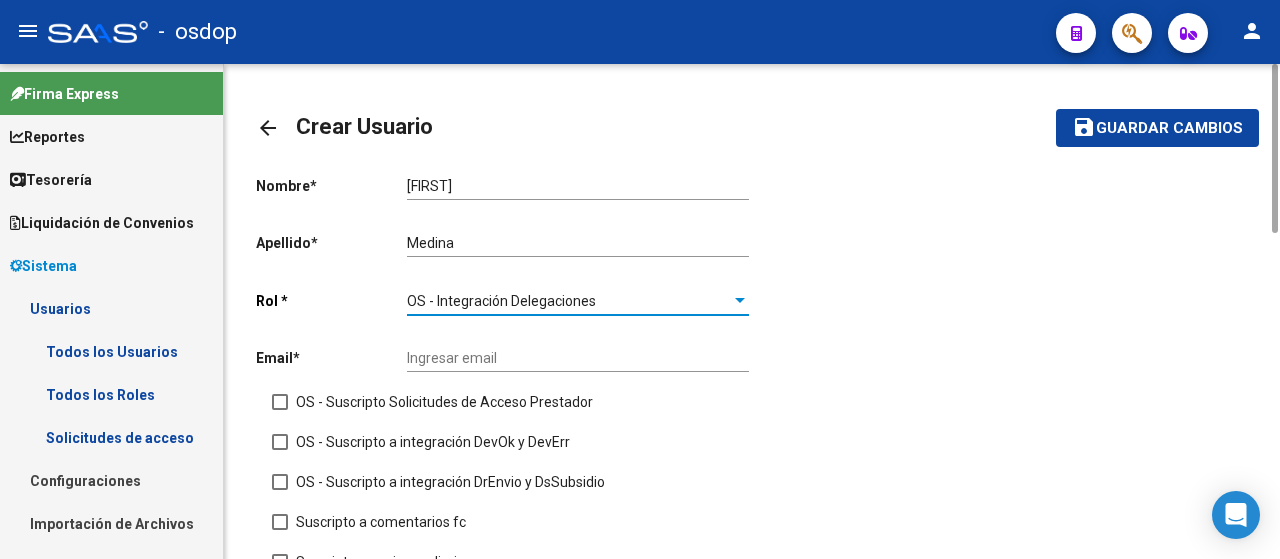 click on "OS - Integración Delegaciones" at bounding box center (501, 301) 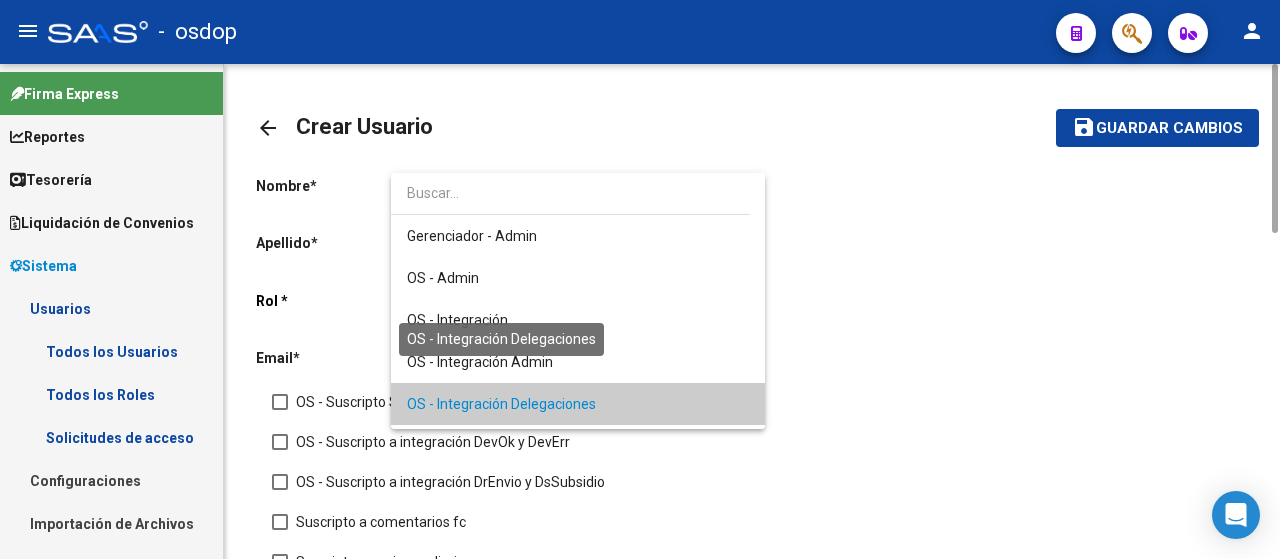 scroll, scrollTop: 103, scrollLeft: 0, axis: vertical 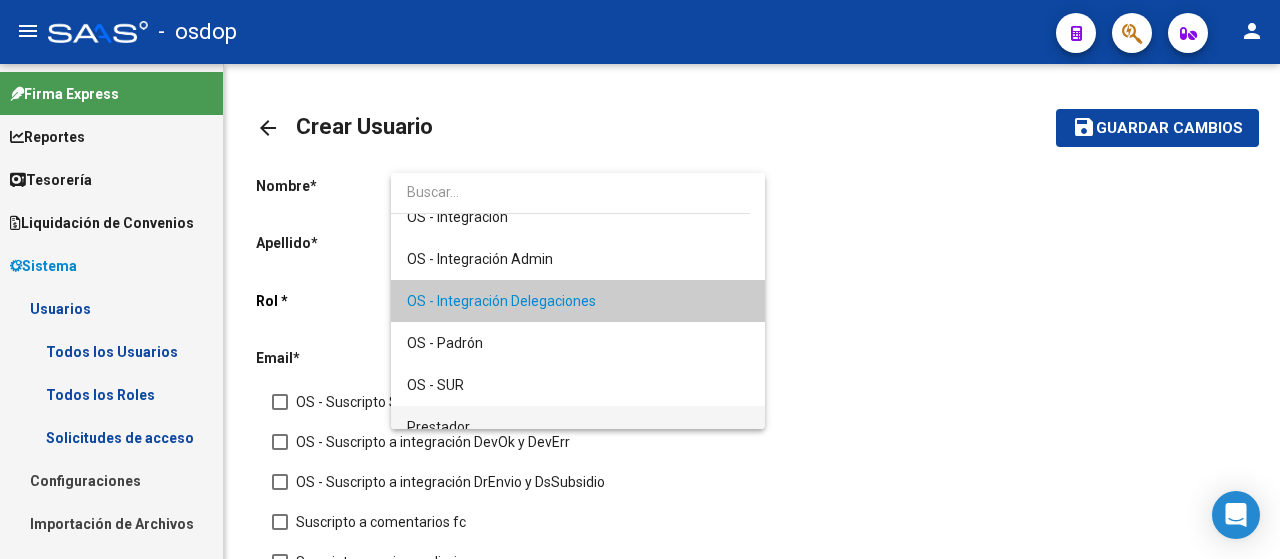 click on "Prestador" at bounding box center [578, 427] 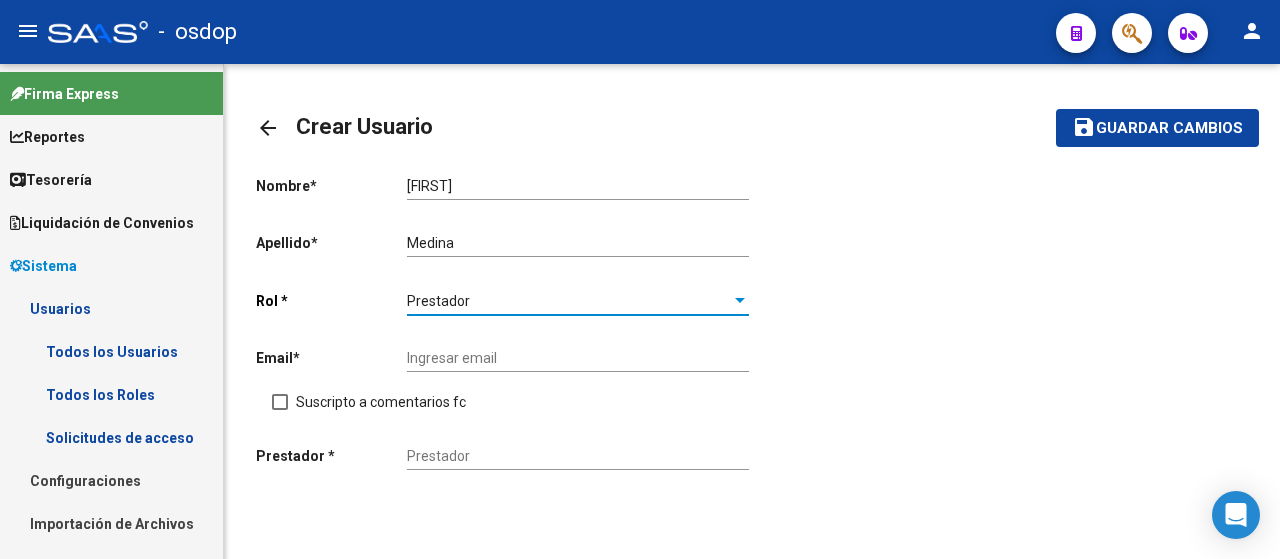 scroll, scrollTop: 122, scrollLeft: 0, axis: vertical 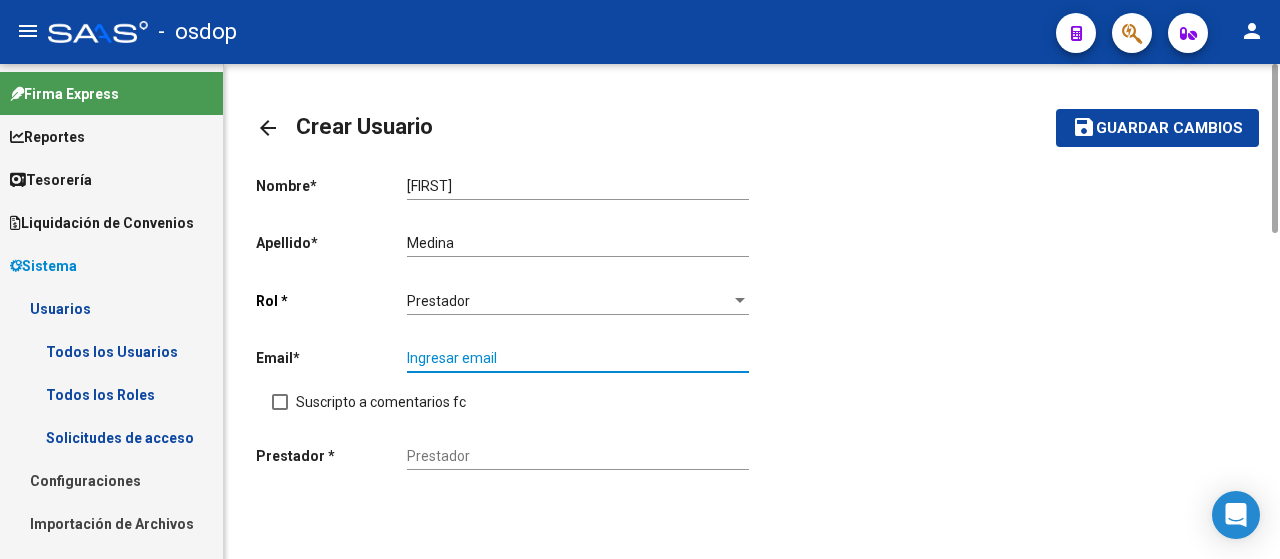 click on "Ingresar email" at bounding box center (578, 358) 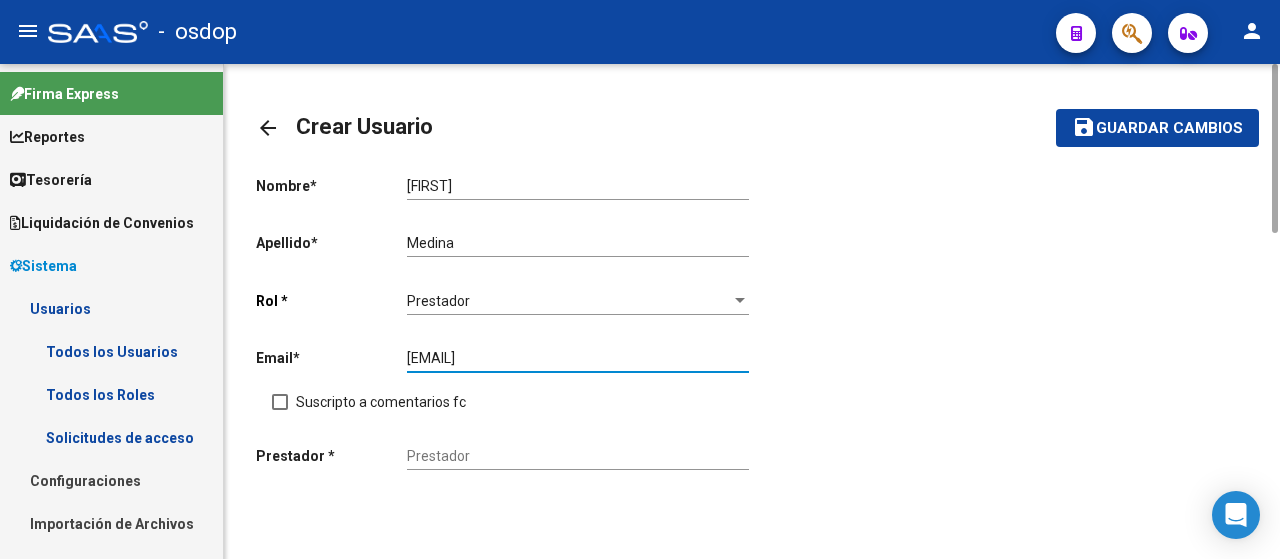 type on "[EMAIL]" 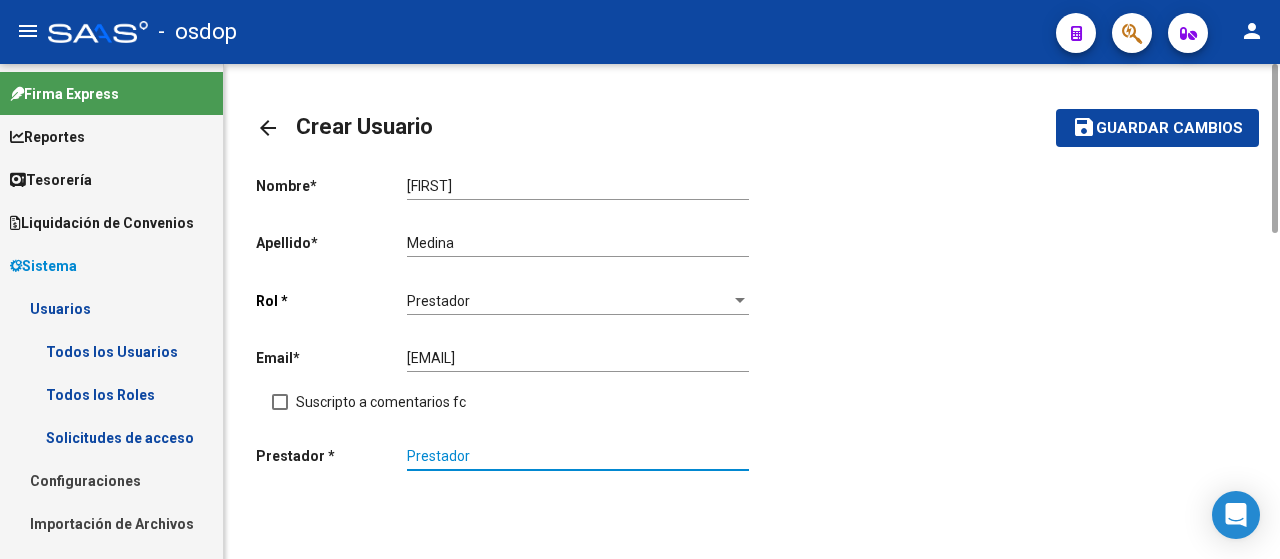click on "Prestador" at bounding box center [578, 456] 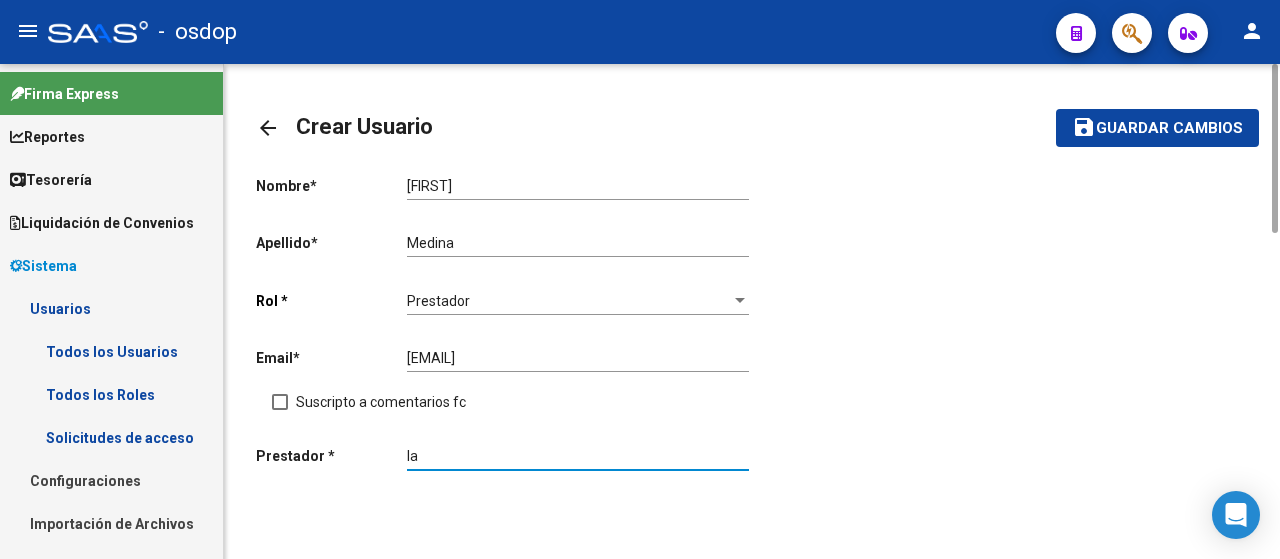 type on "l" 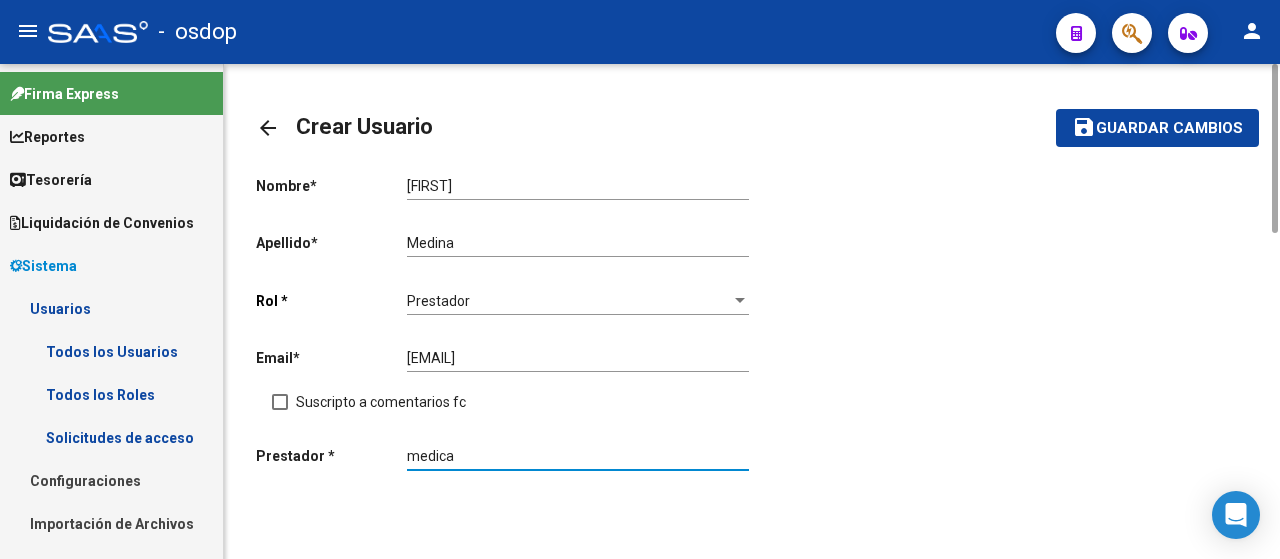 type on "medica" 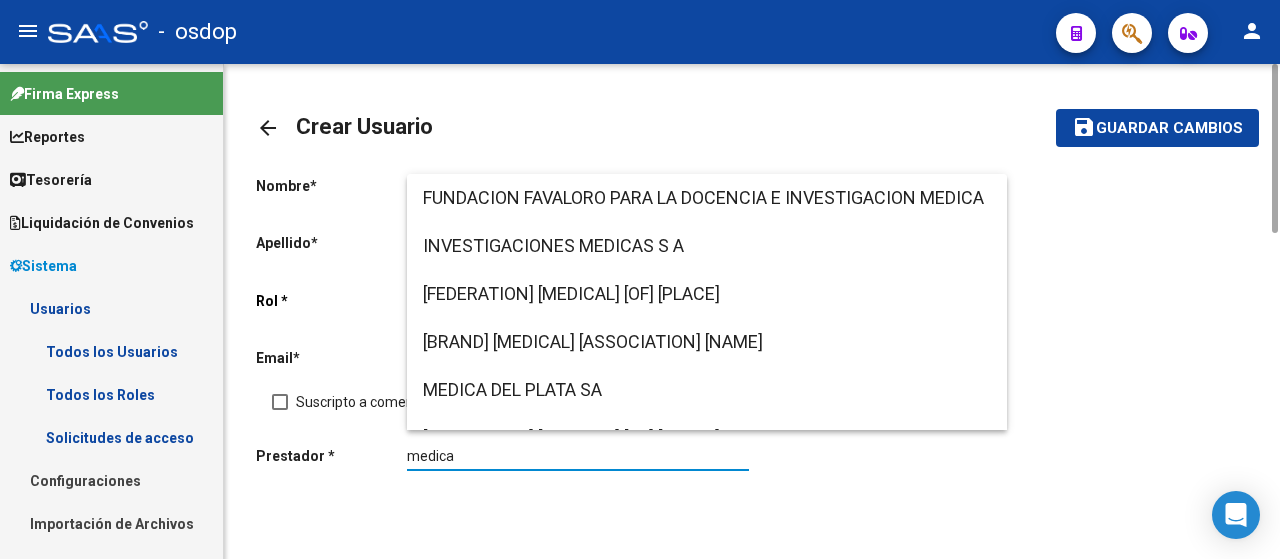 click on "arrow_back Crear Usuario" 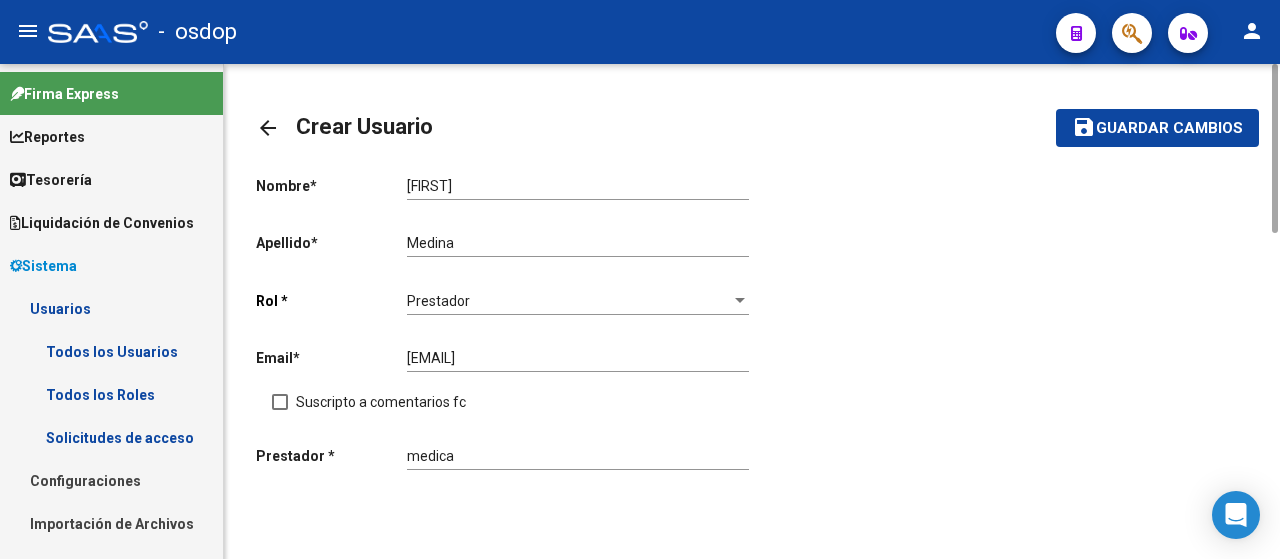 click on "Medina" at bounding box center [578, 243] 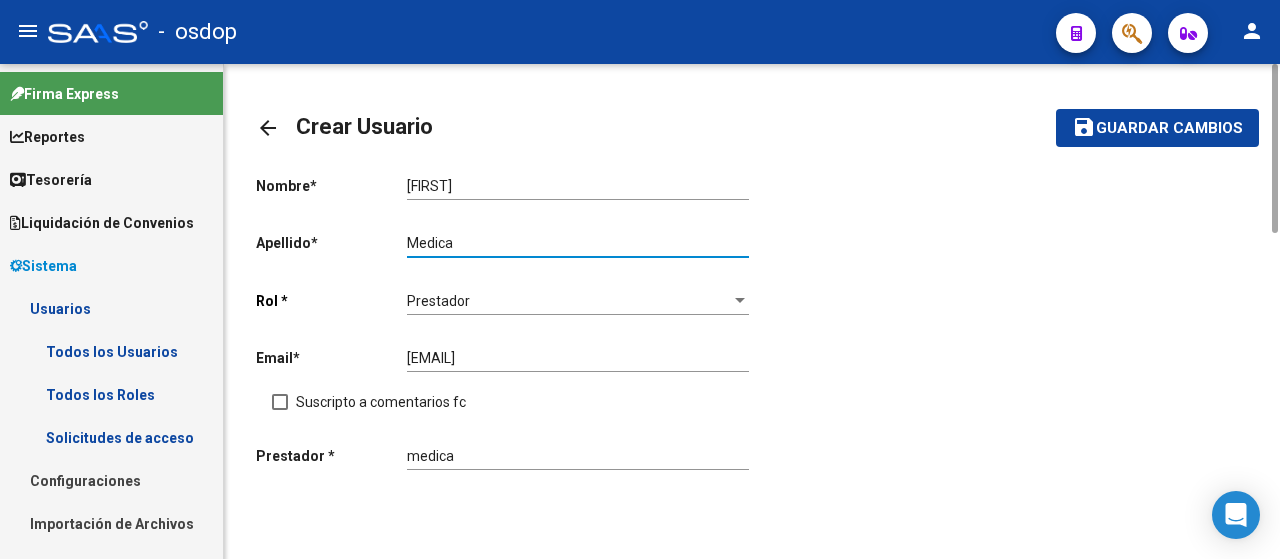 type on "Medica" 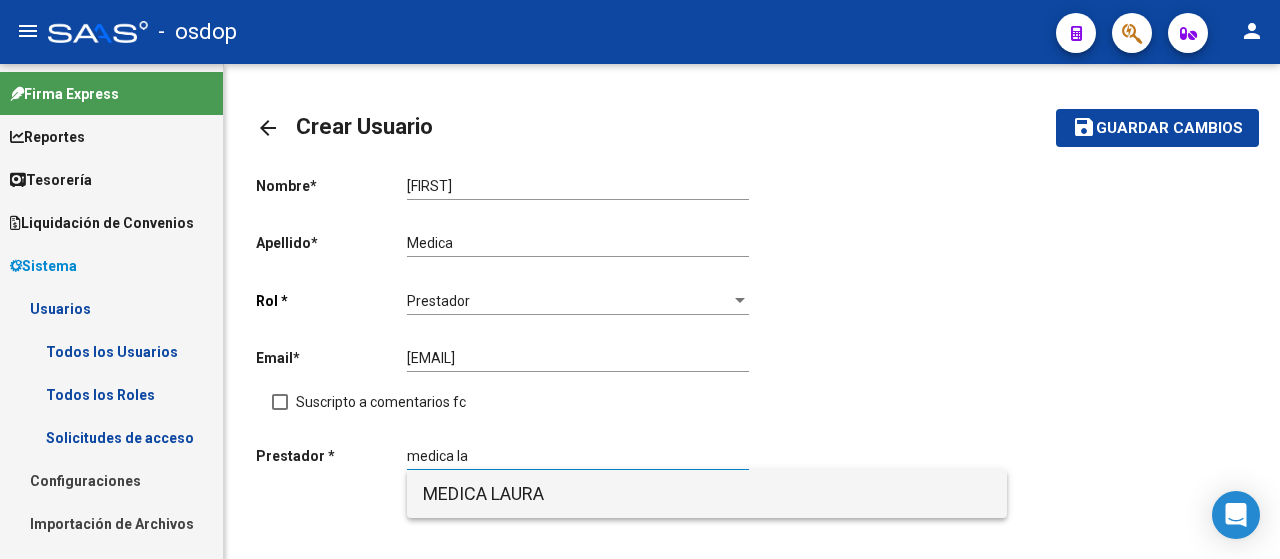 click on "MEDICA LAURA" at bounding box center (707, 494) 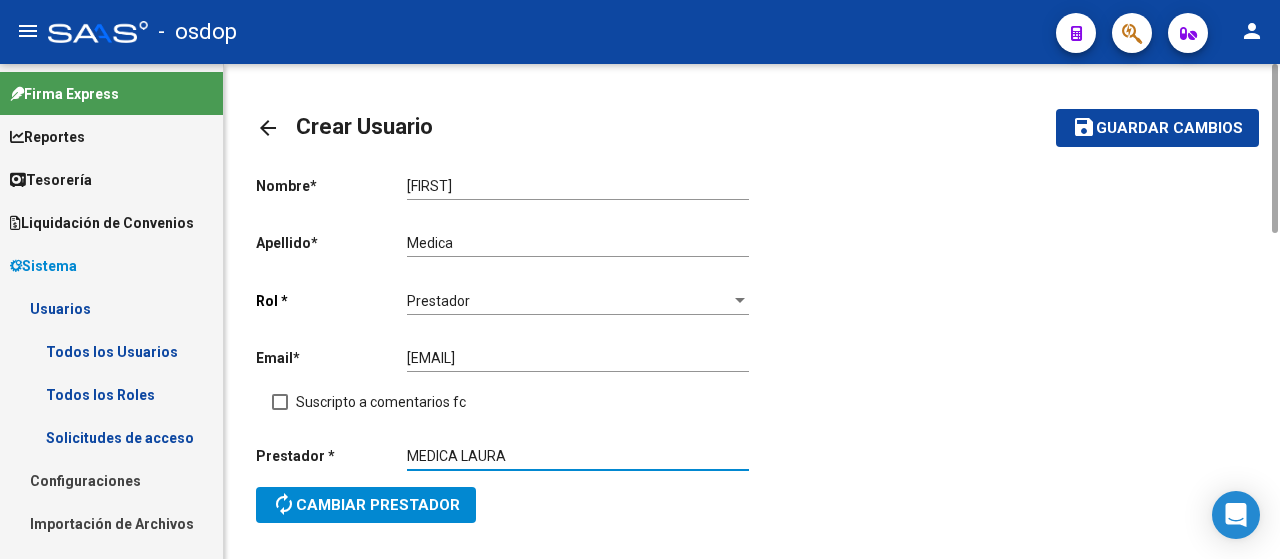 click on "Guardar cambios" 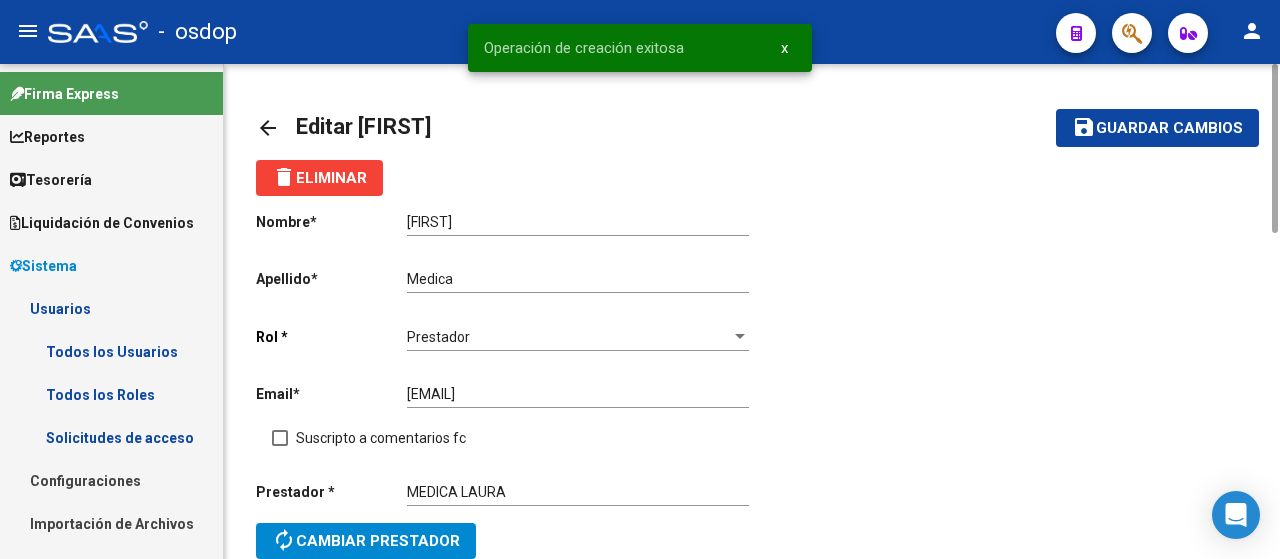 click on "arrow_back" 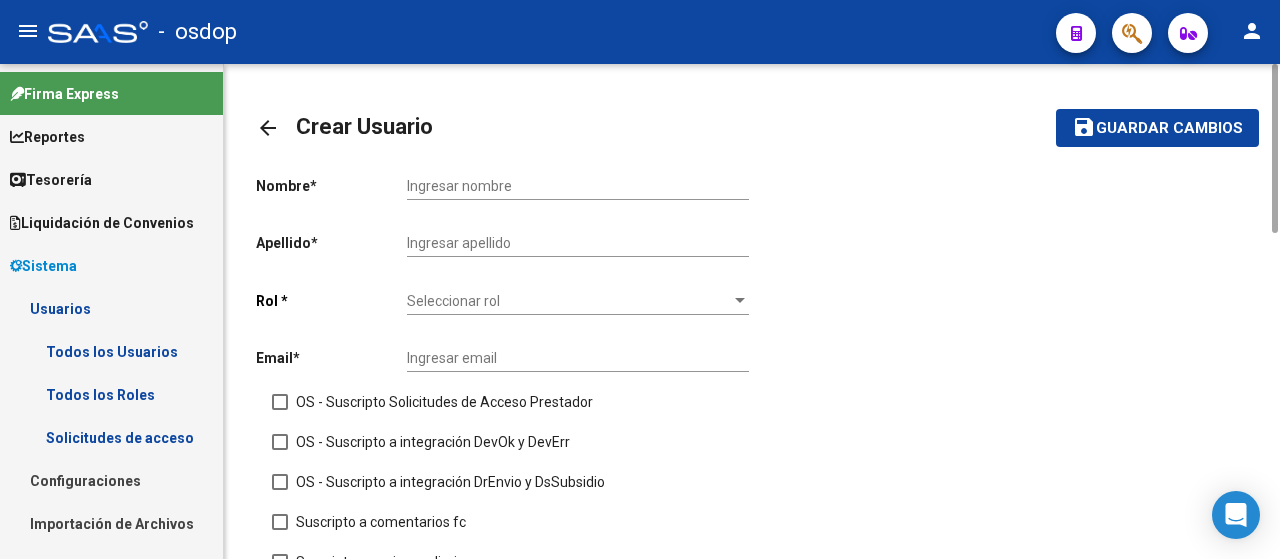click on "Ingresar nombre" at bounding box center (578, 186) 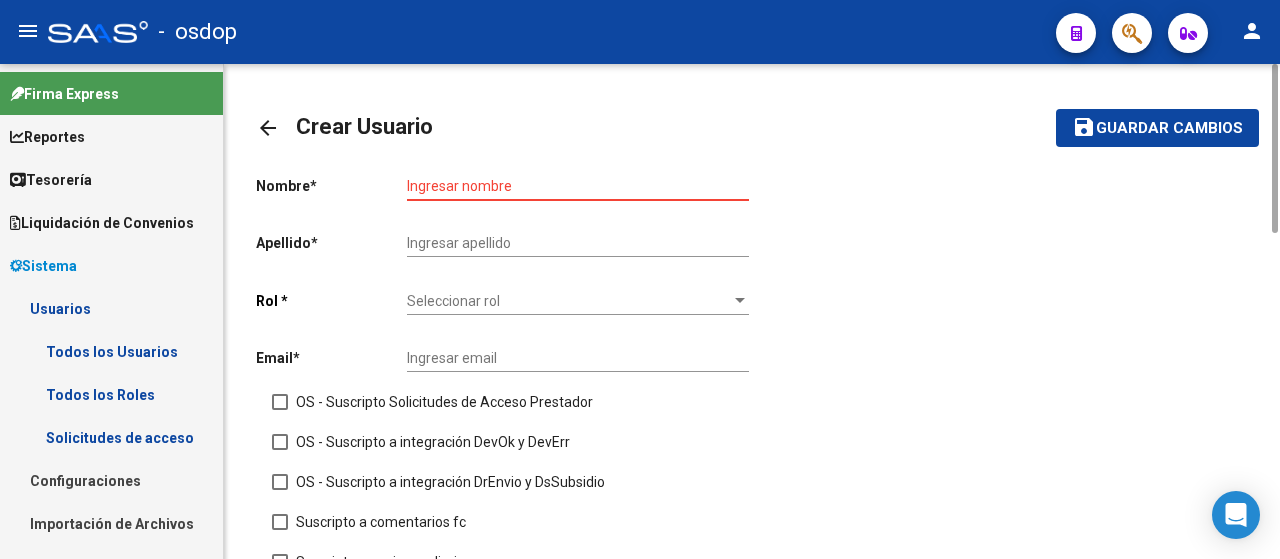 paste on "[FIRST] [LAST]" 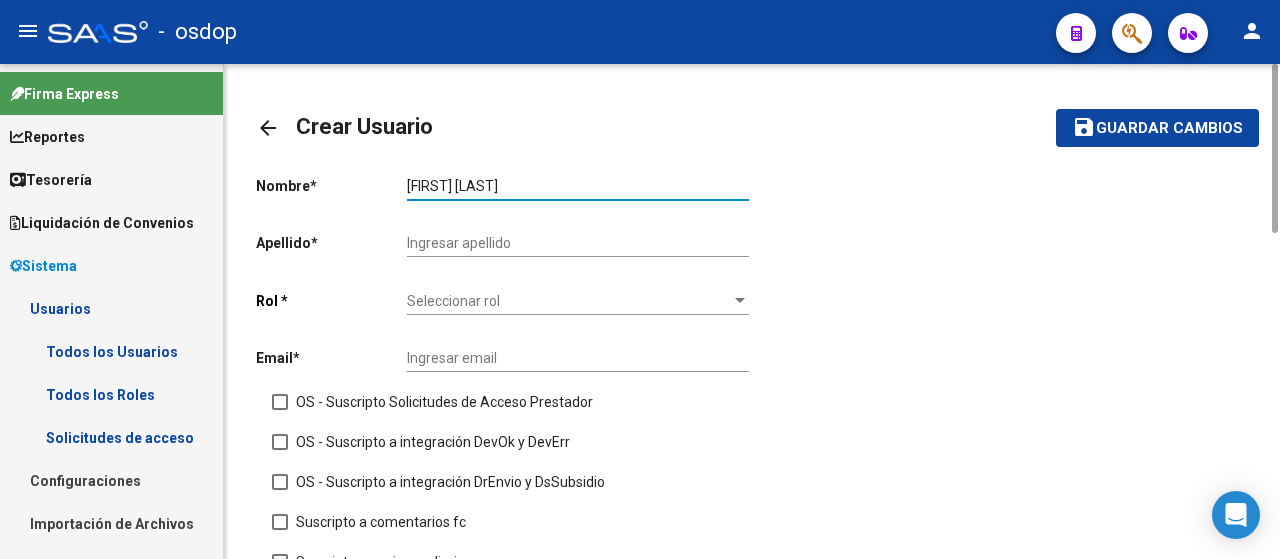 type on "[FIRST] [LAST]" 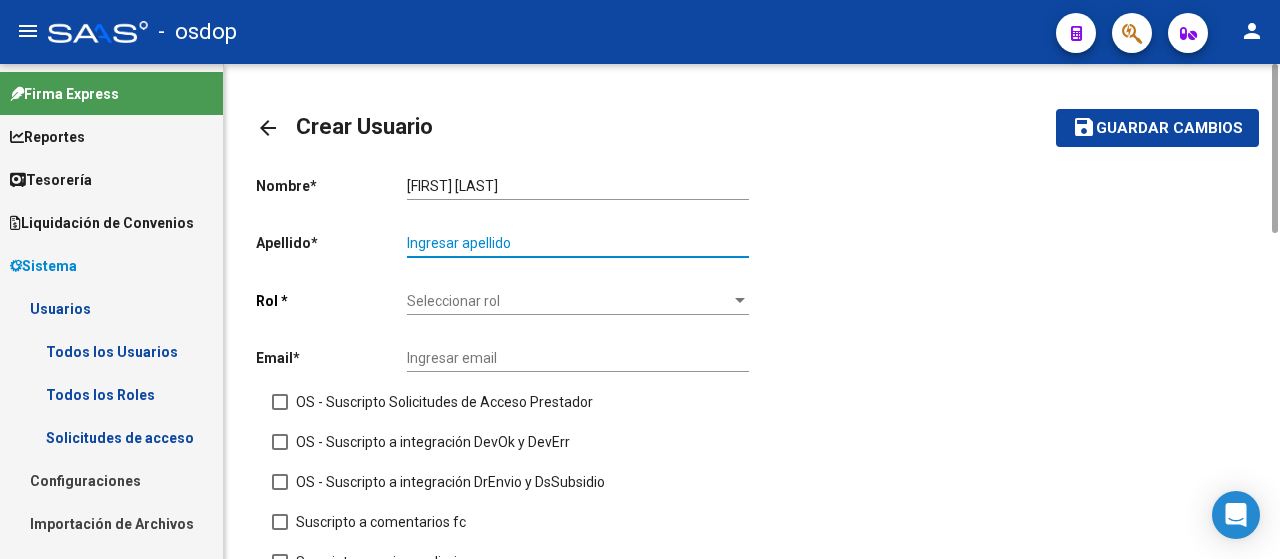 paste on "[FIRST] [LAST]" 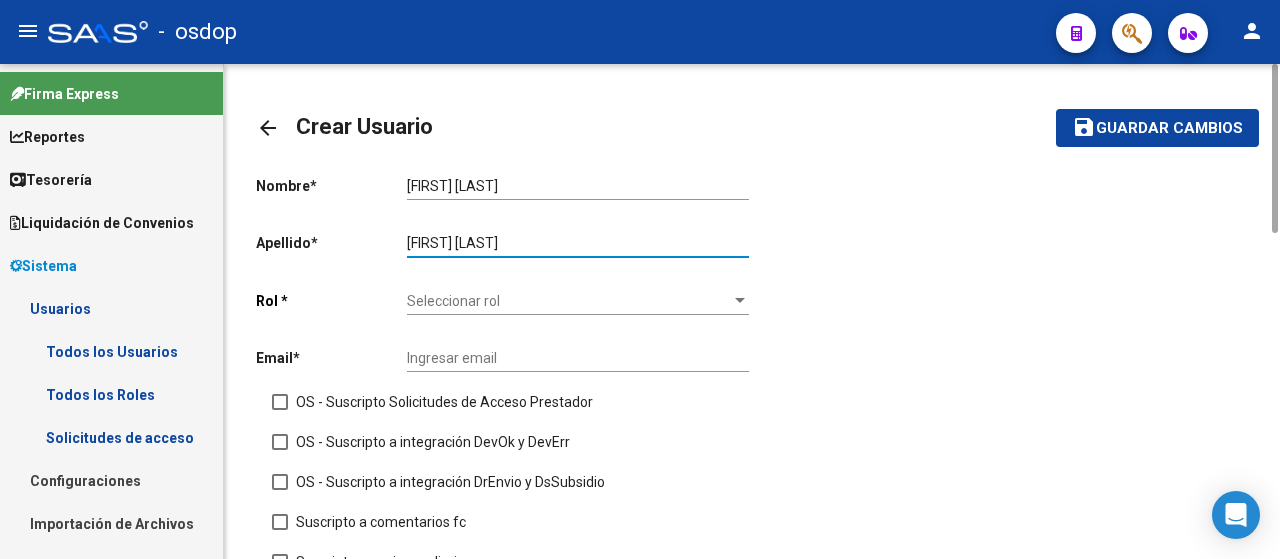 type on "[FIRST] [LAST]" 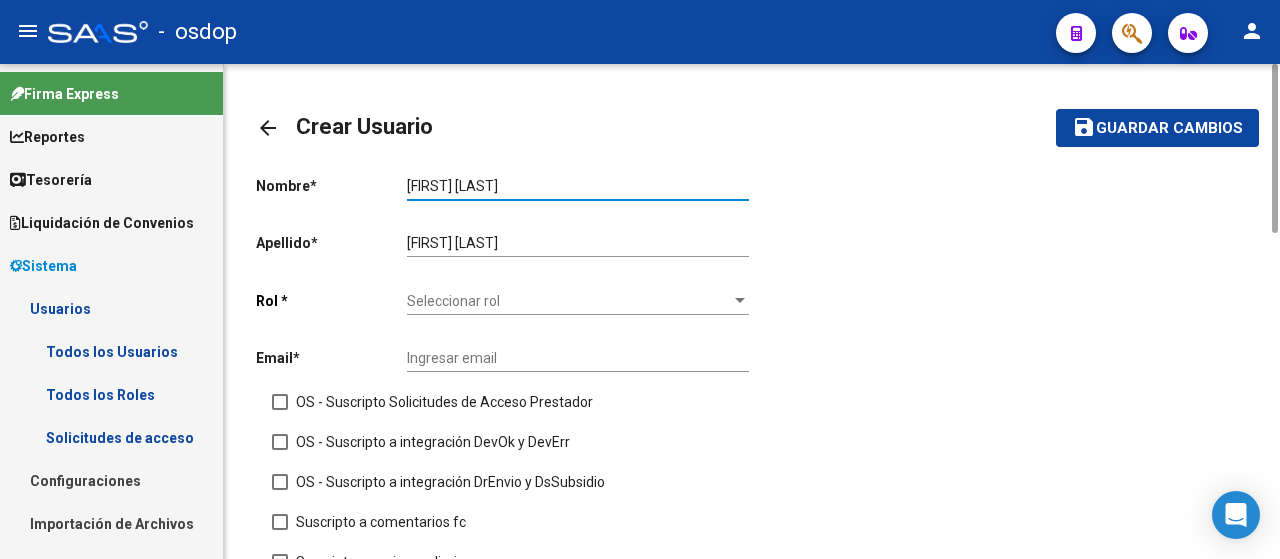 drag, startPoint x: 441, startPoint y: 177, endPoint x: 356, endPoint y: 171, distance: 85.2115 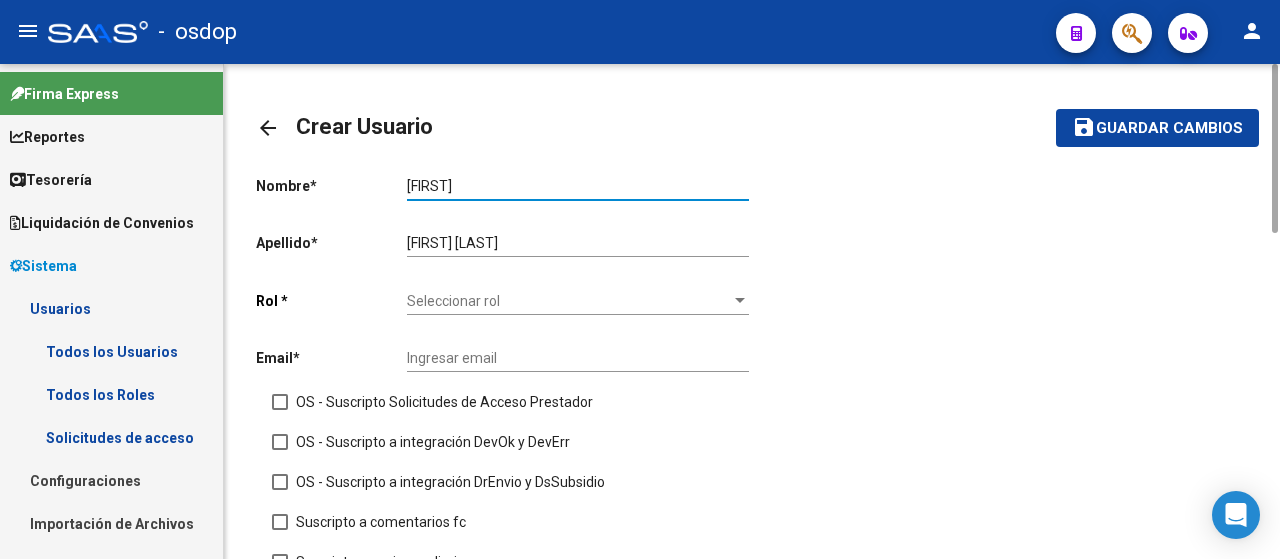 type on "[FIRST]" 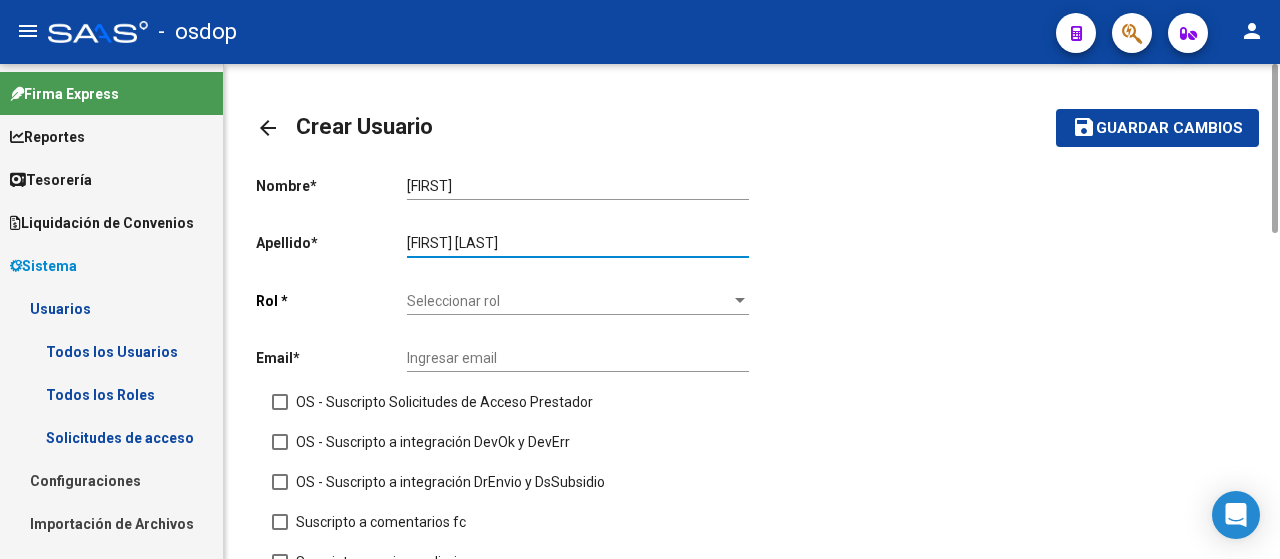 drag, startPoint x: 443, startPoint y: 247, endPoint x: 527, endPoint y: 247, distance: 84 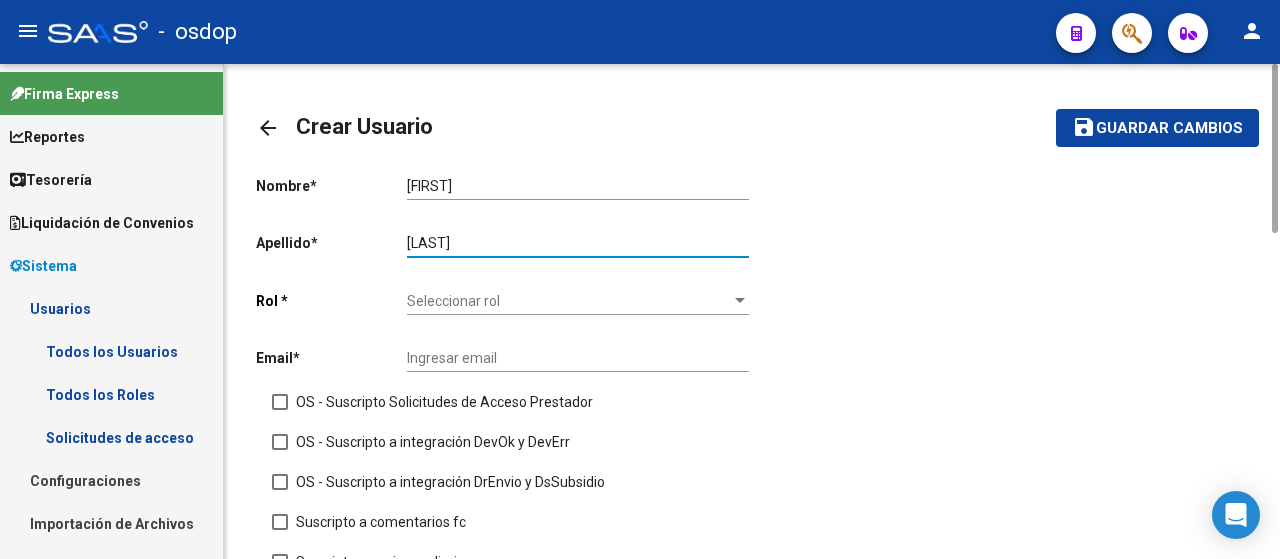 type on "[LAST]" 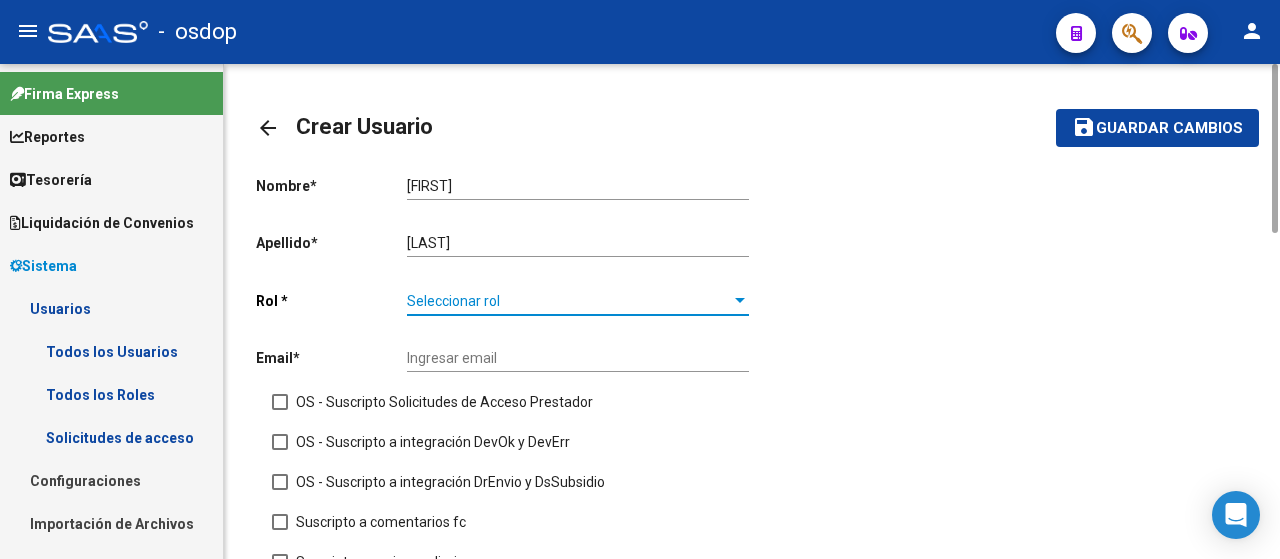 click on "Seleccionar rol" at bounding box center [569, 301] 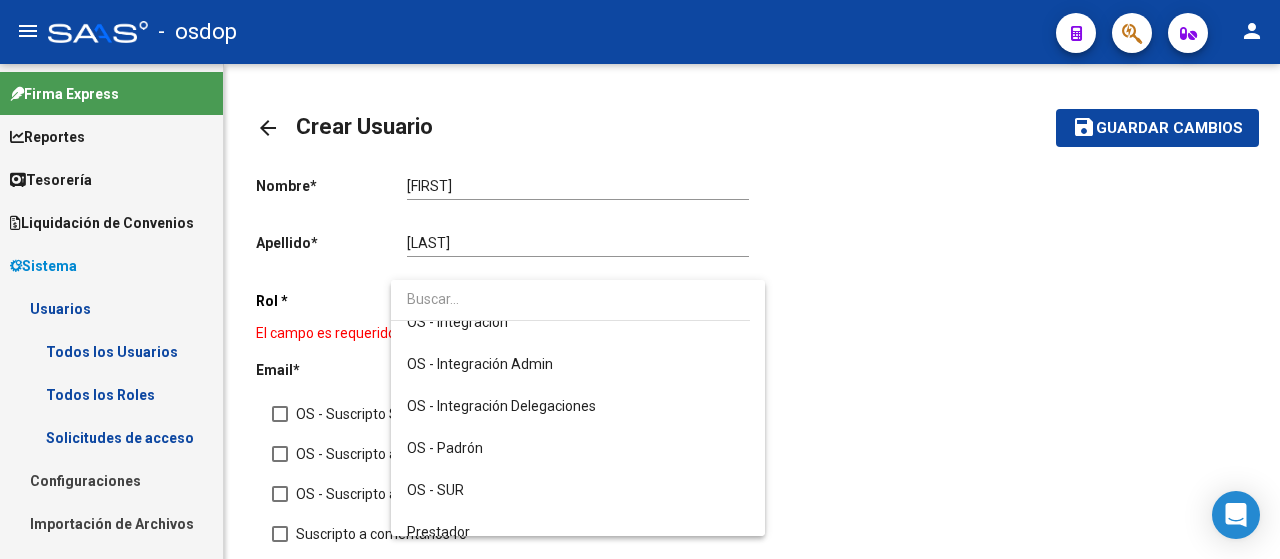 scroll, scrollTop: 112, scrollLeft: 0, axis: vertical 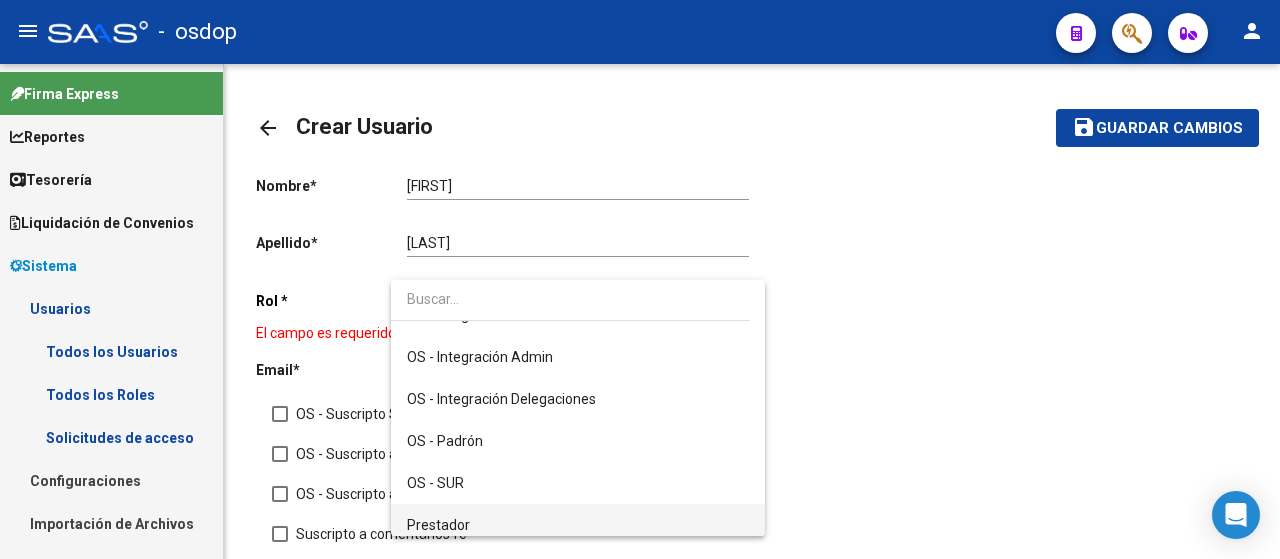 click on "Prestador" at bounding box center [578, 525] 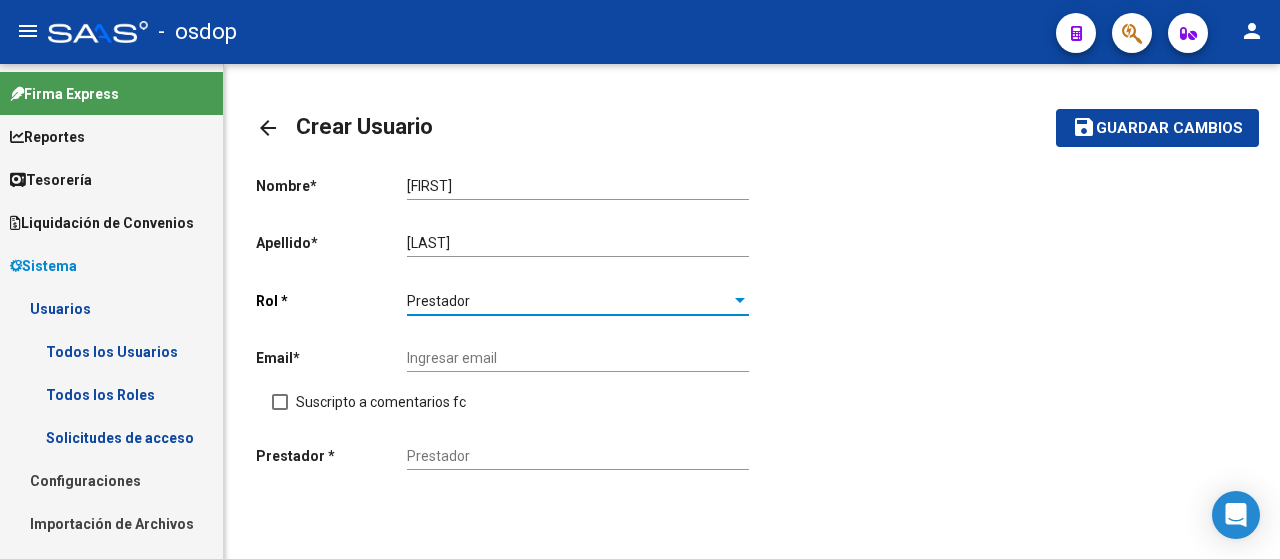scroll, scrollTop: 122, scrollLeft: 0, axis: vertical 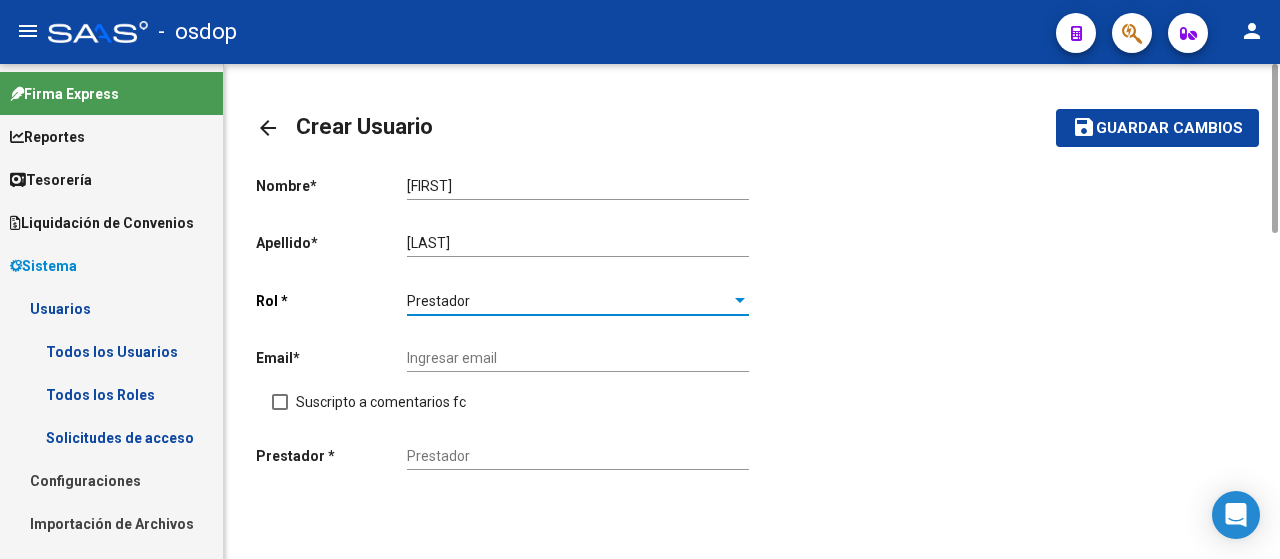 click on "Ingresar email" at bounding box center (578, 358) 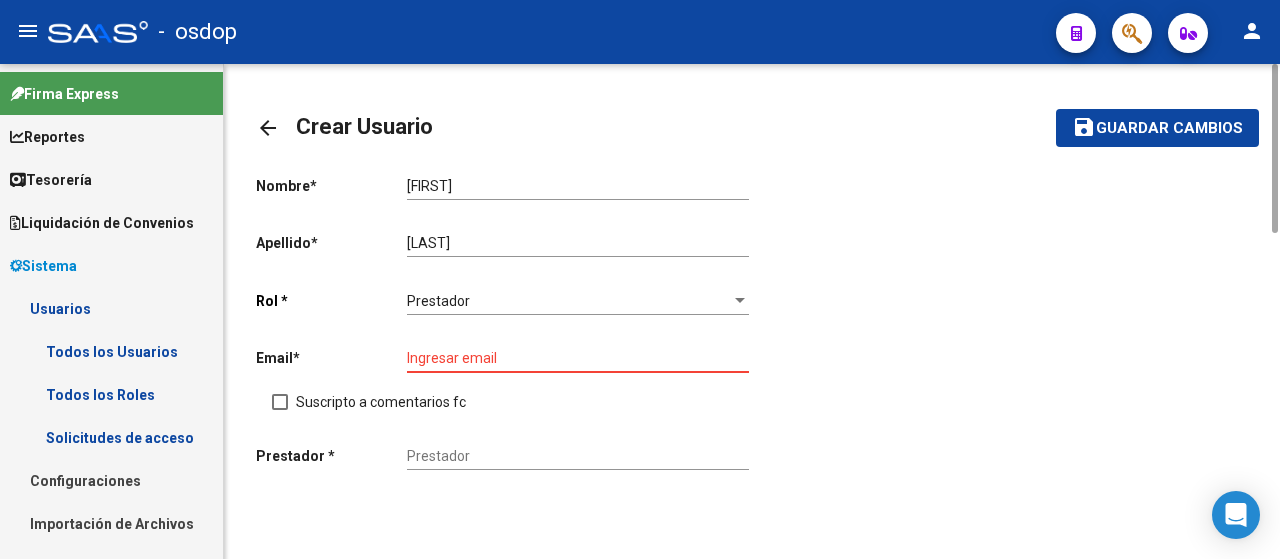 paste on "[EMAIL]" 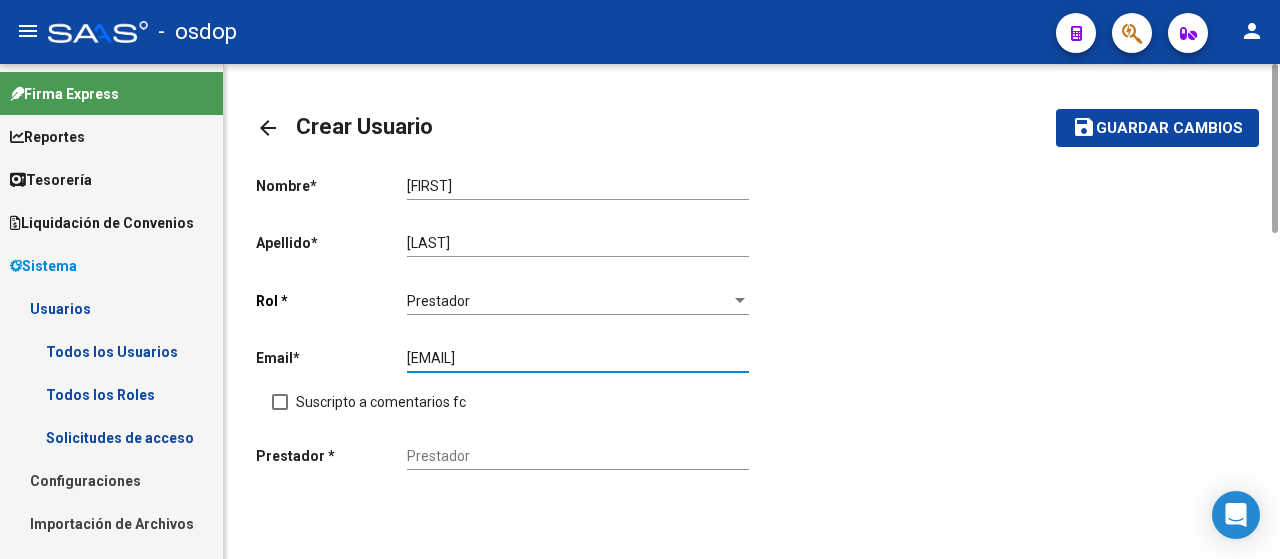 type on "[EMAIL]" 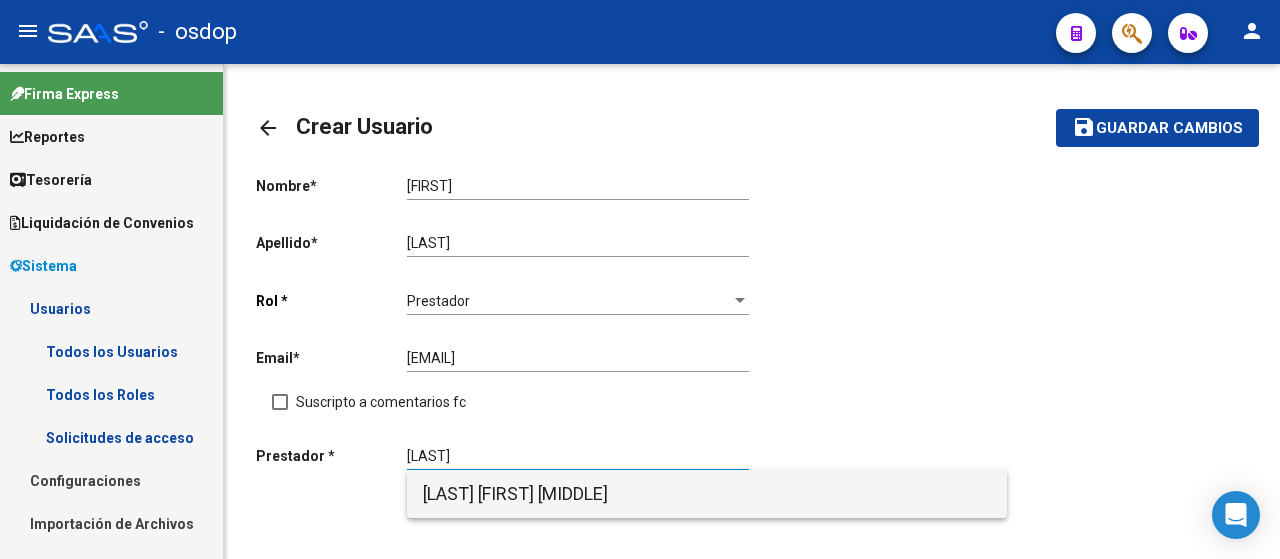 click on "[LAST] [FIRST] [MIDDLE]" at bounding box center (707, 494) 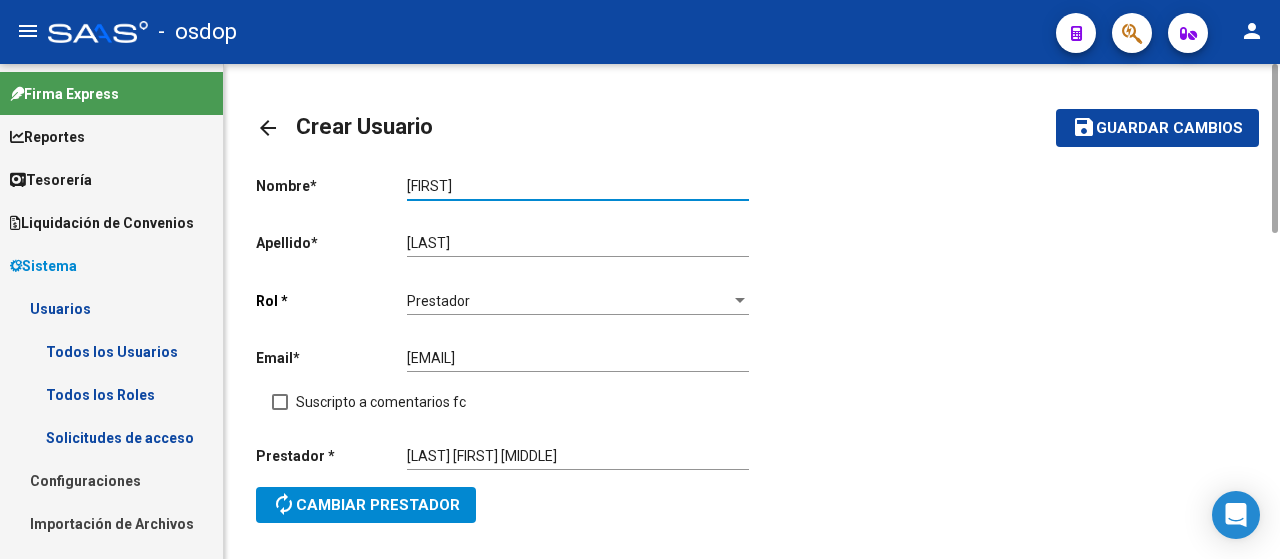 click on "[FIRST]" at bounding box center [578, 186] 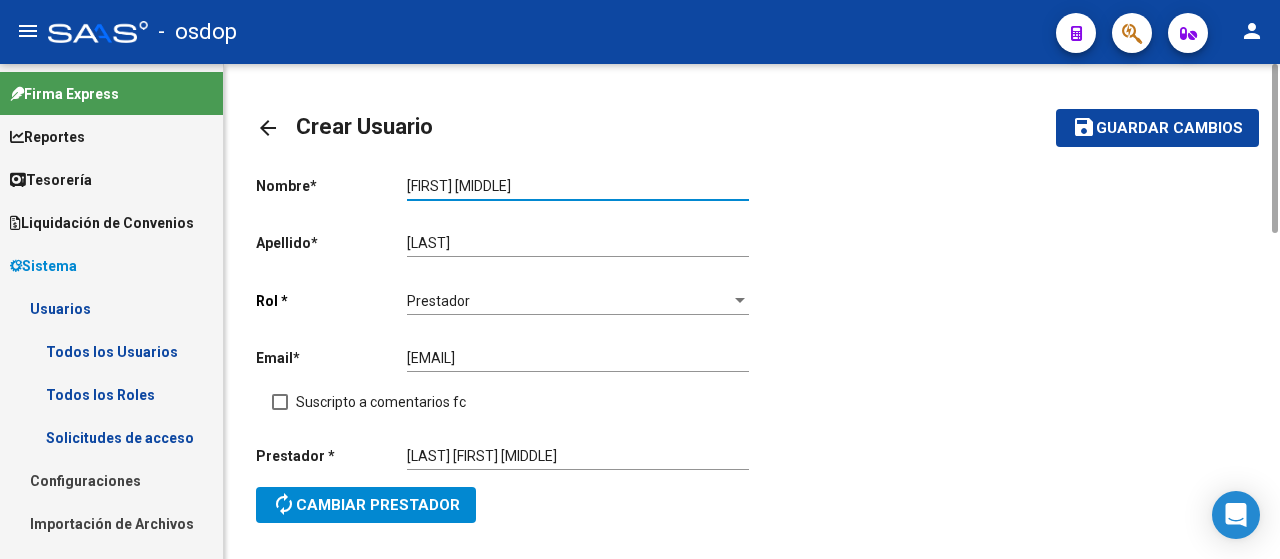 type on "[FIRST] [MIDDLE]" 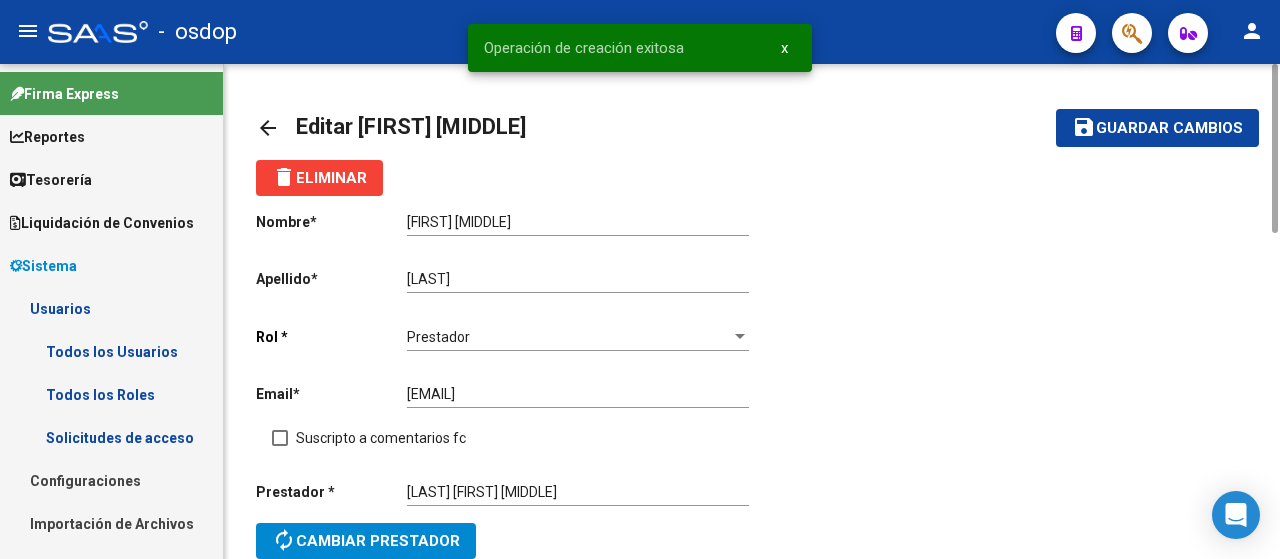 click on "arrow_back" 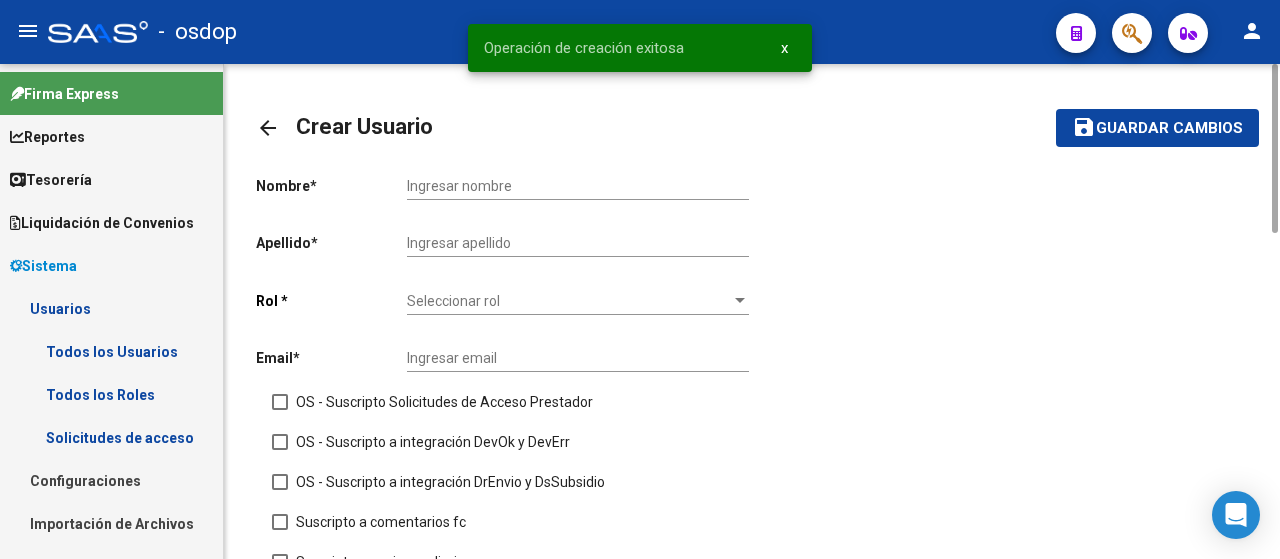 click on "Ingresar nombre" 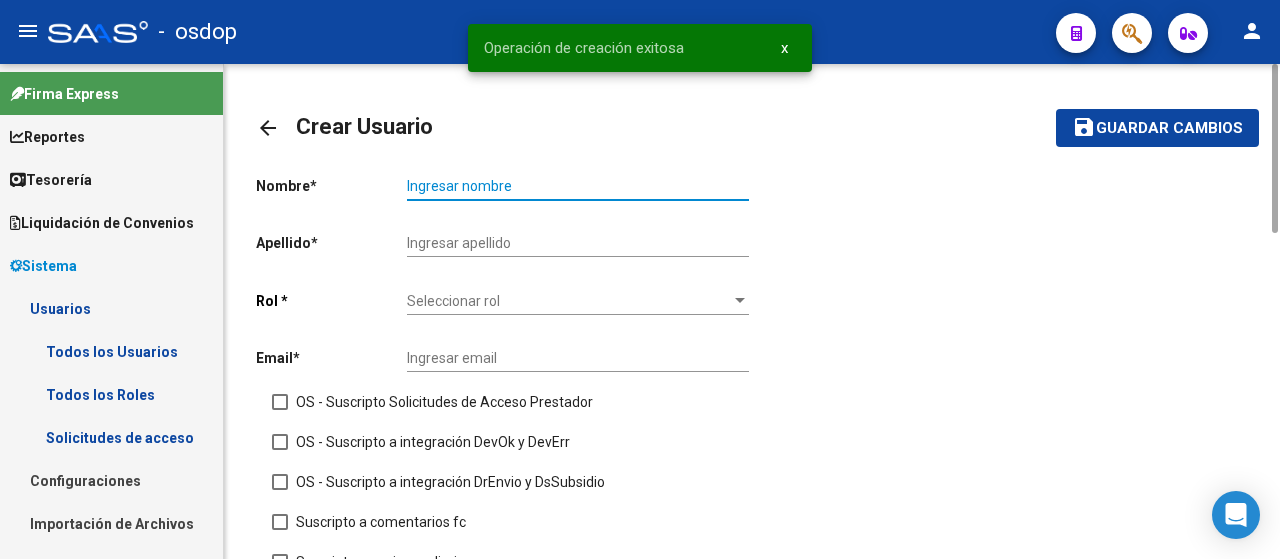 click on "Ingresar nombre" at bounding box center [578, 186] 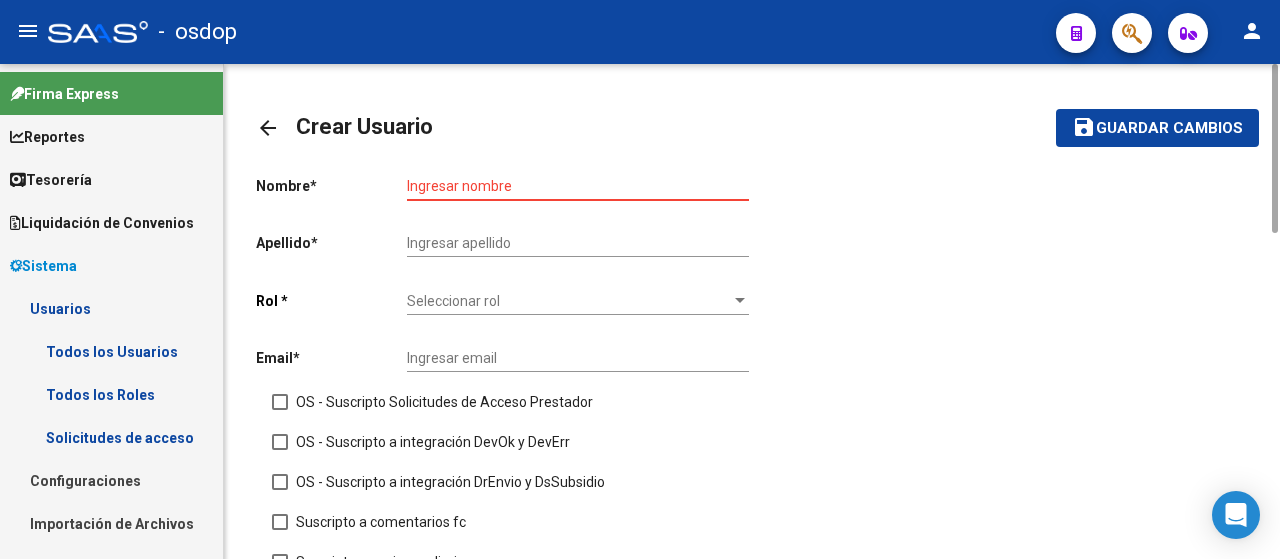 paste on "[LAST] [FIRST]" 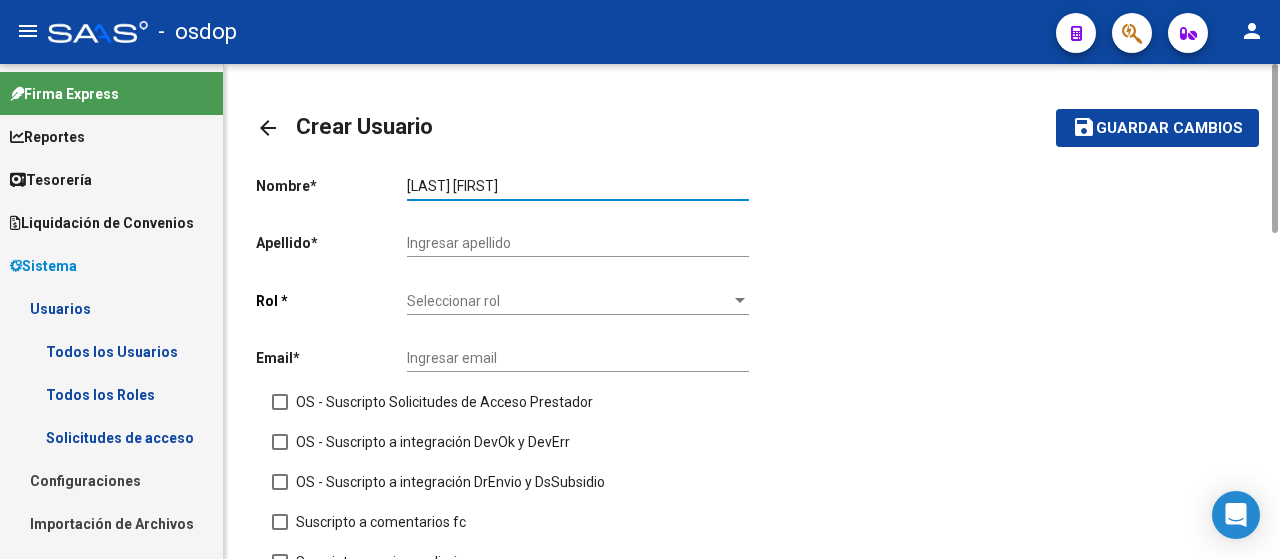 type on "[LAST] [FIRST]" 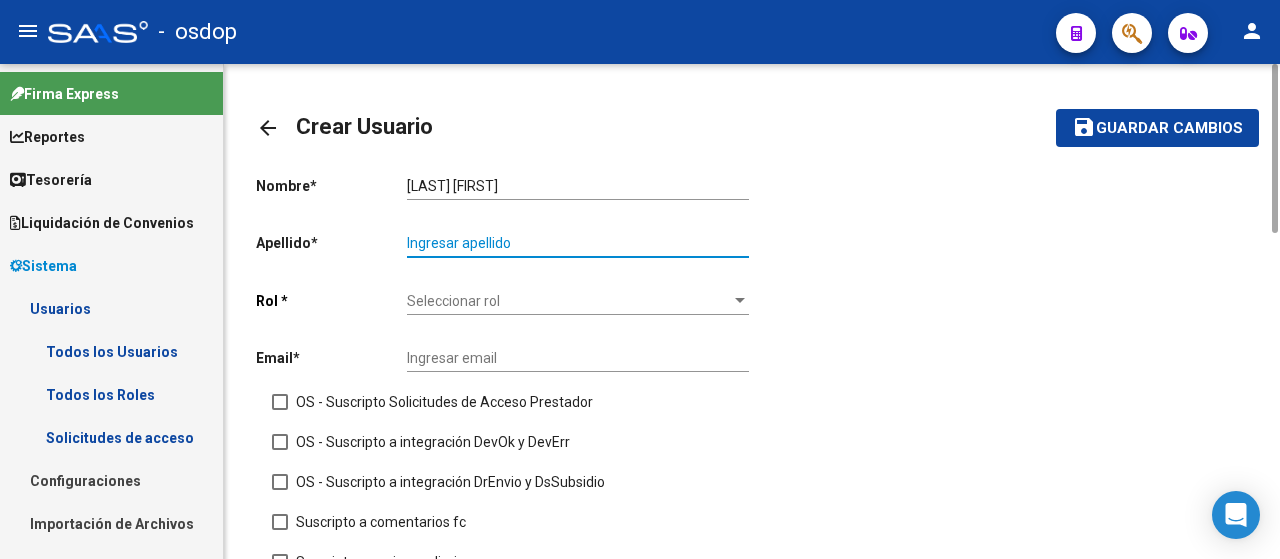 paste on "[LAST] [FIRST]" 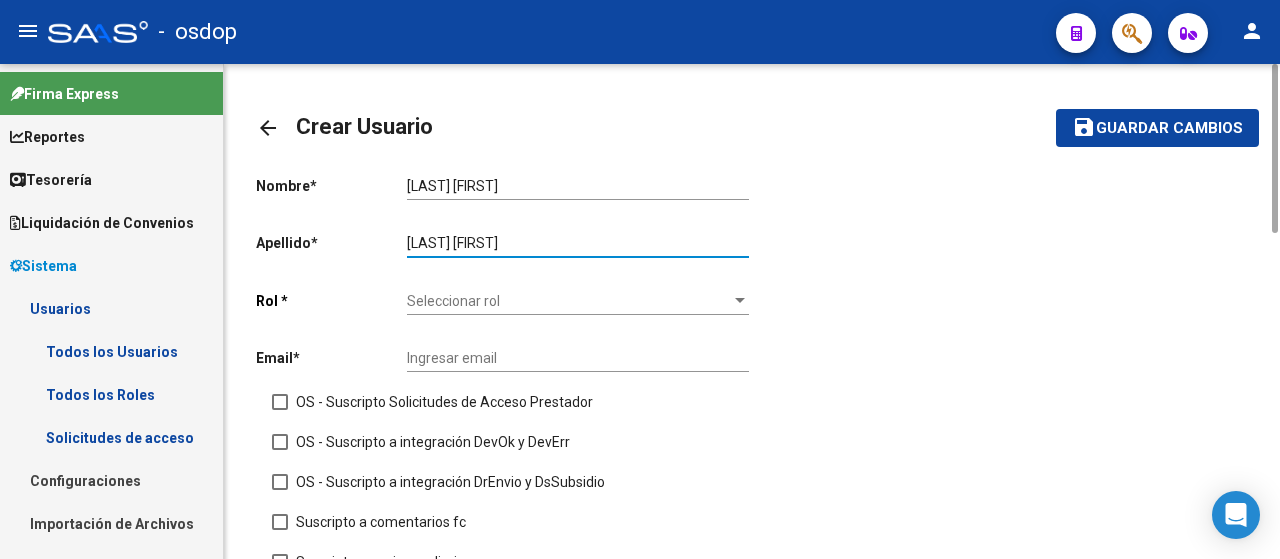 type on "[LAST] [FIRST]" 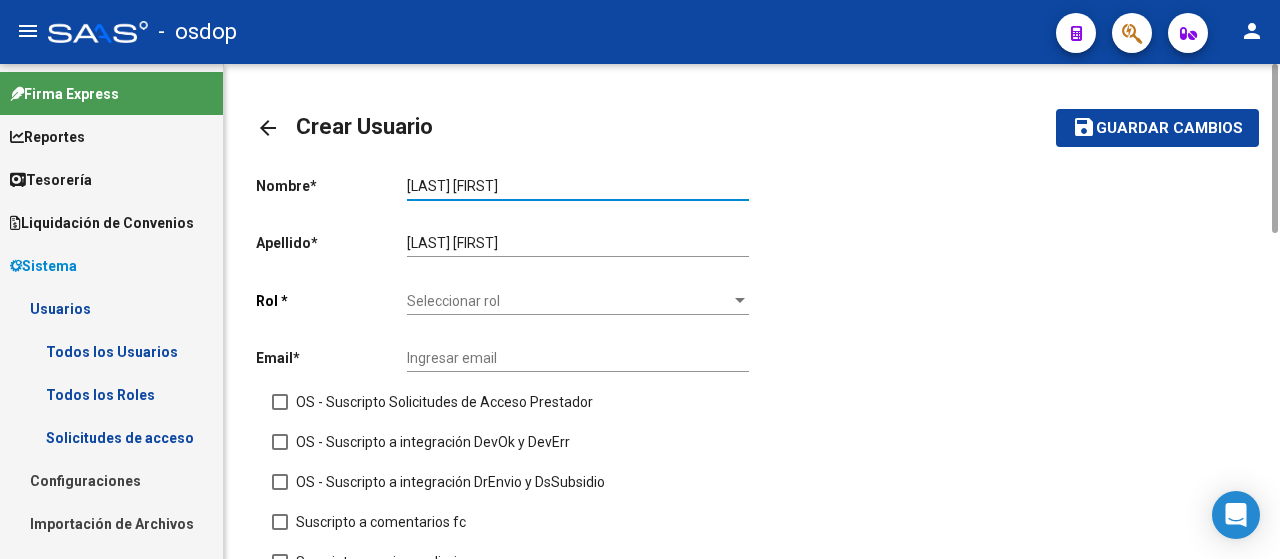 drag, startPoint x: 468, startPoint y: 190, endPoint x: 352, endPoint y: 179, distance: 116.520386 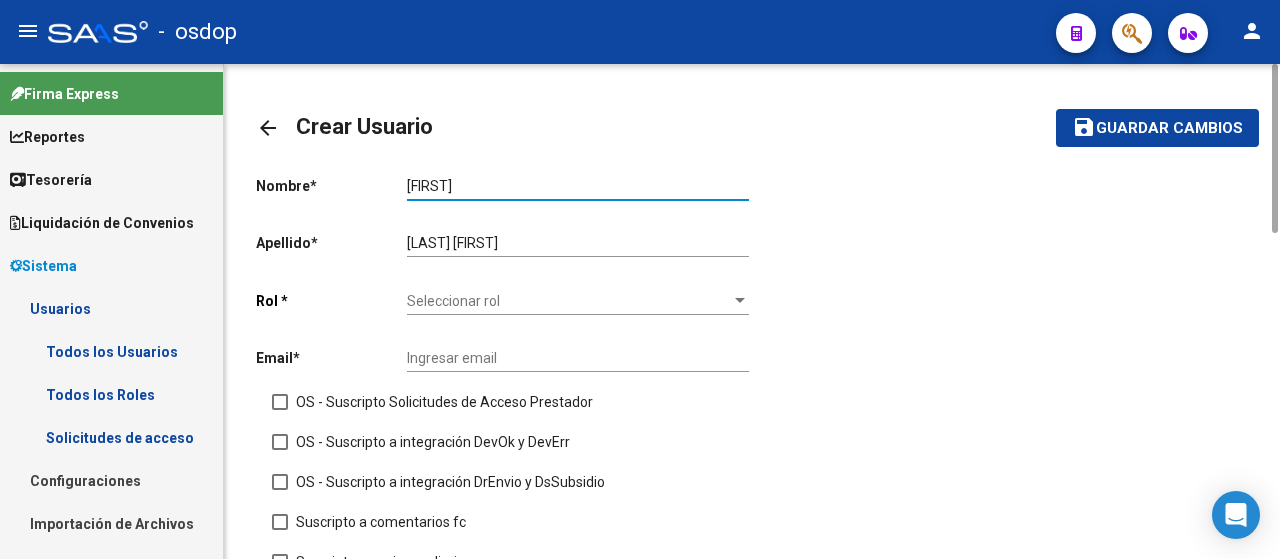 type on "[FIRST]" 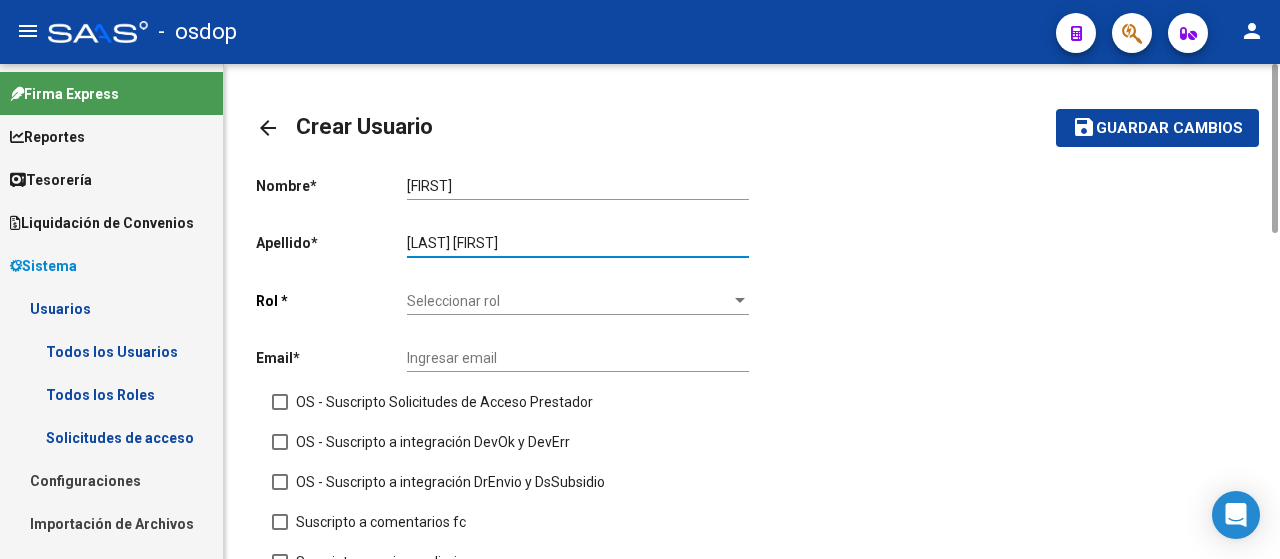 drag, startPoint x: 466, startPoint y: 245, endPoint x: 628, endPoint y: 245, distance: 162 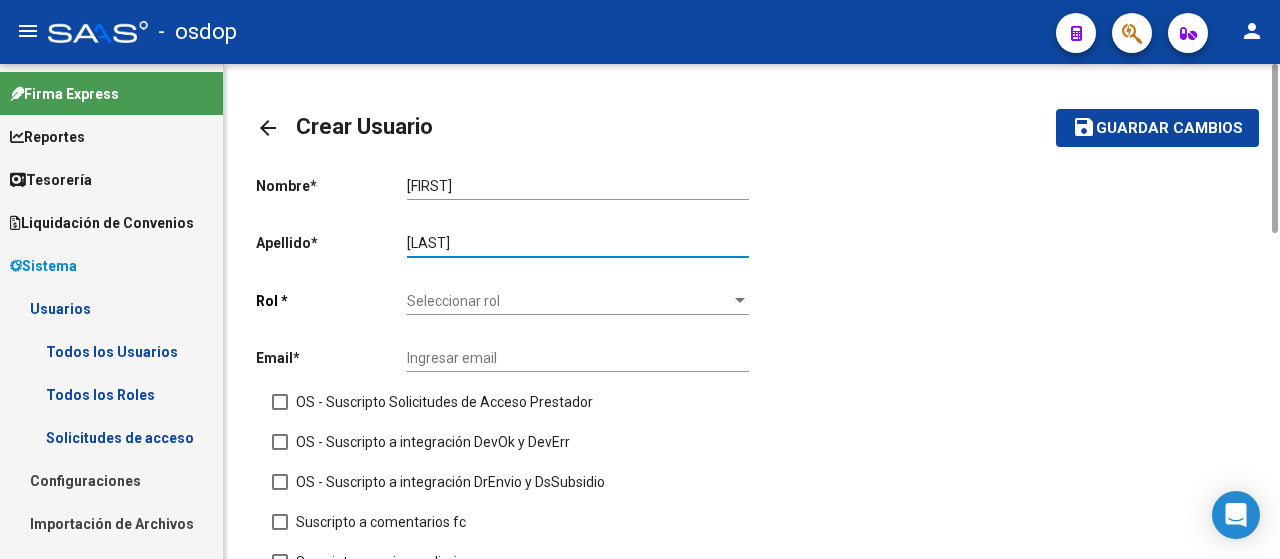 type on "[LAST]" 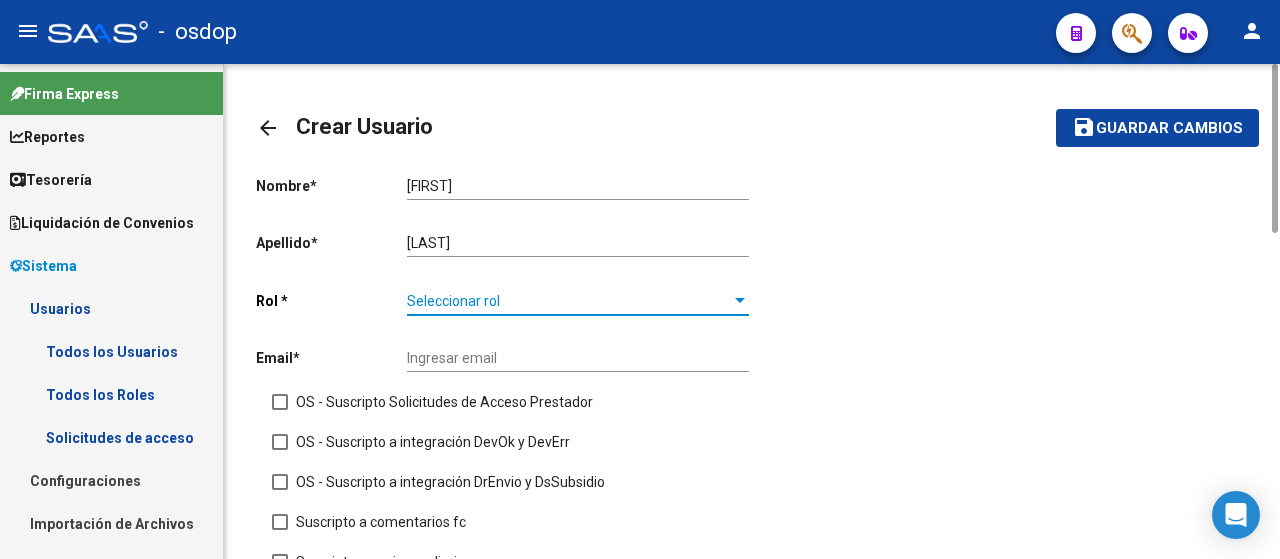 click on "Seleccionar rol" at bounding box center (569, 301) 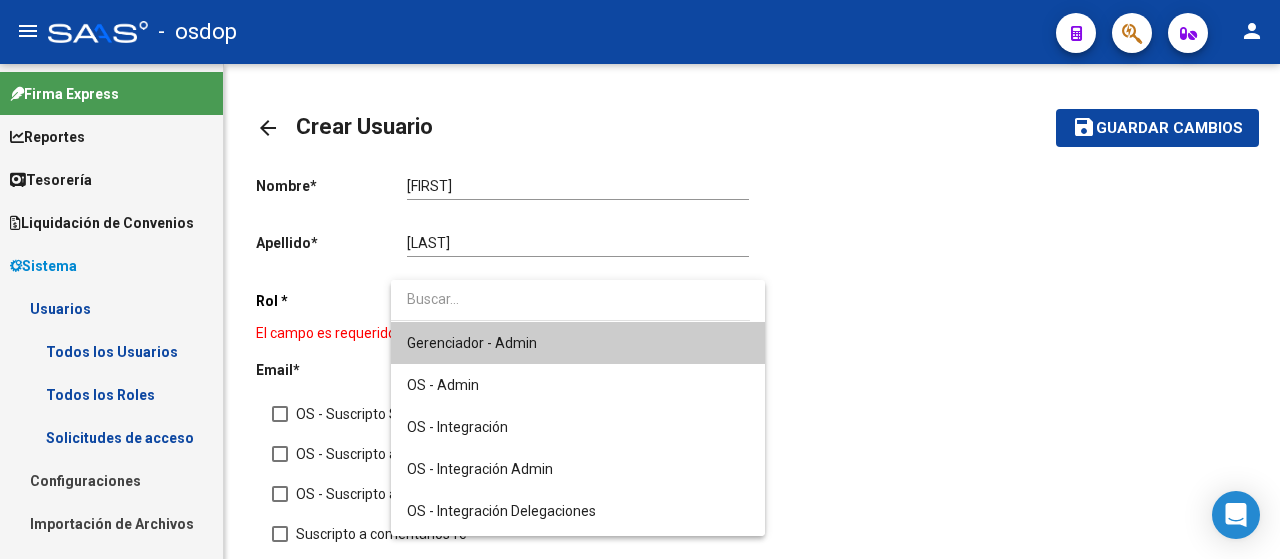 scroll, scrollTop: 122, scrollLeft: 0, axis: vertical 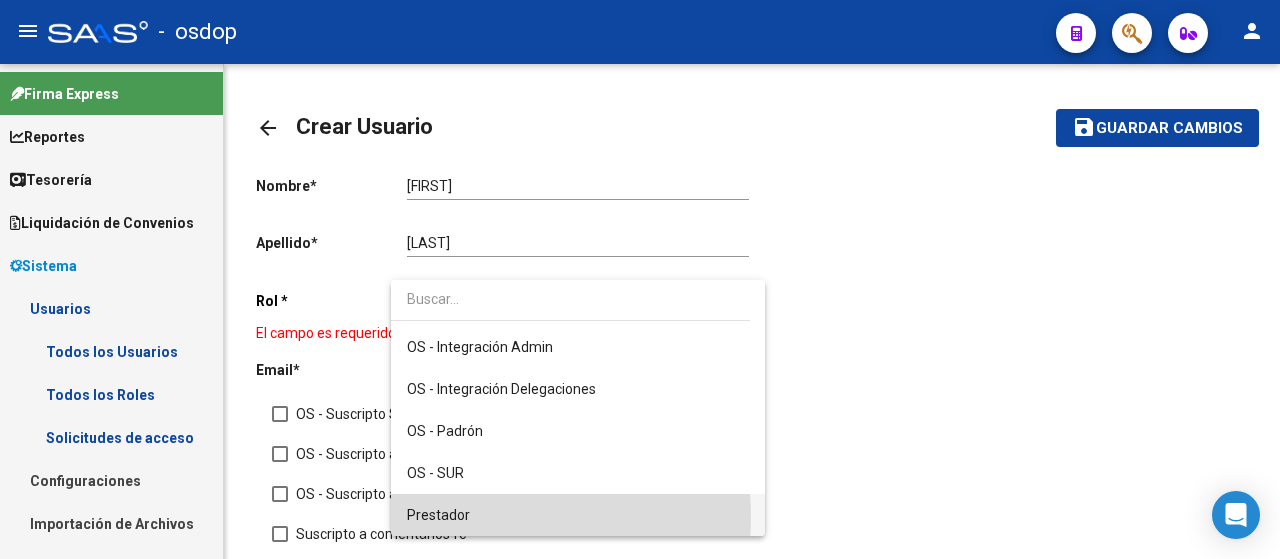 click on "Prestador" at bounding box center [578, 515] 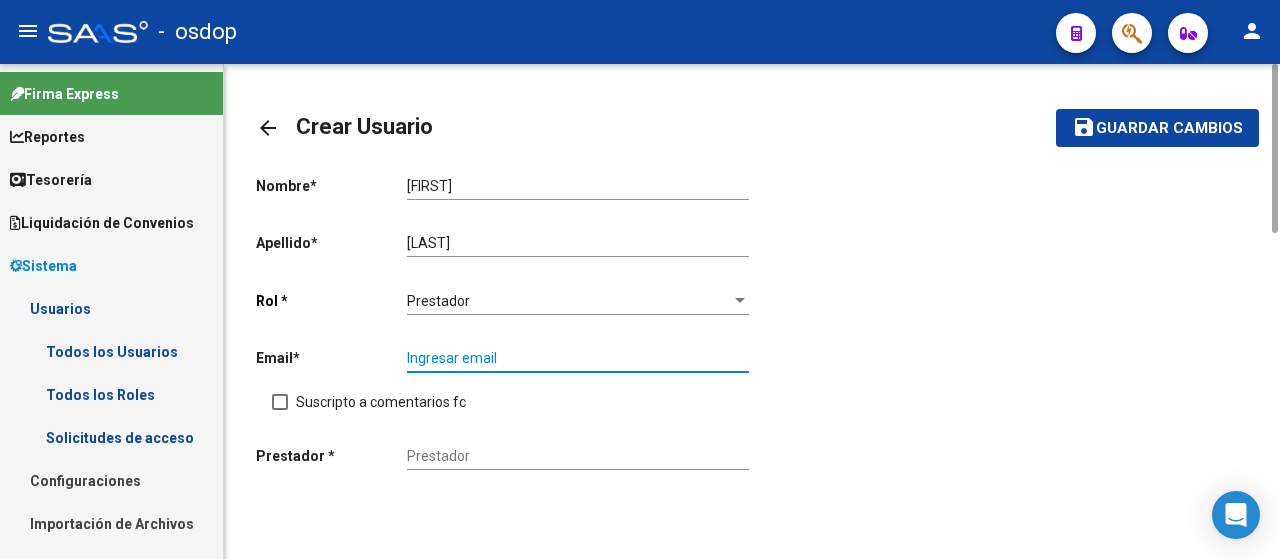 click on "Ingresar email" at bounding box center [578, 358] 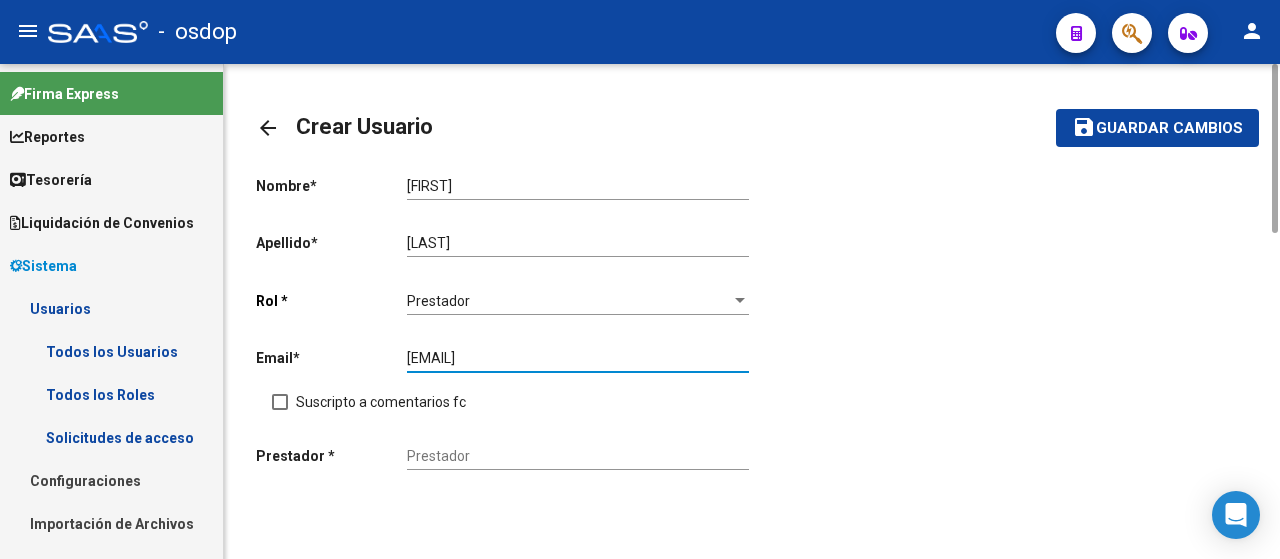 type on "[EMAIL]" 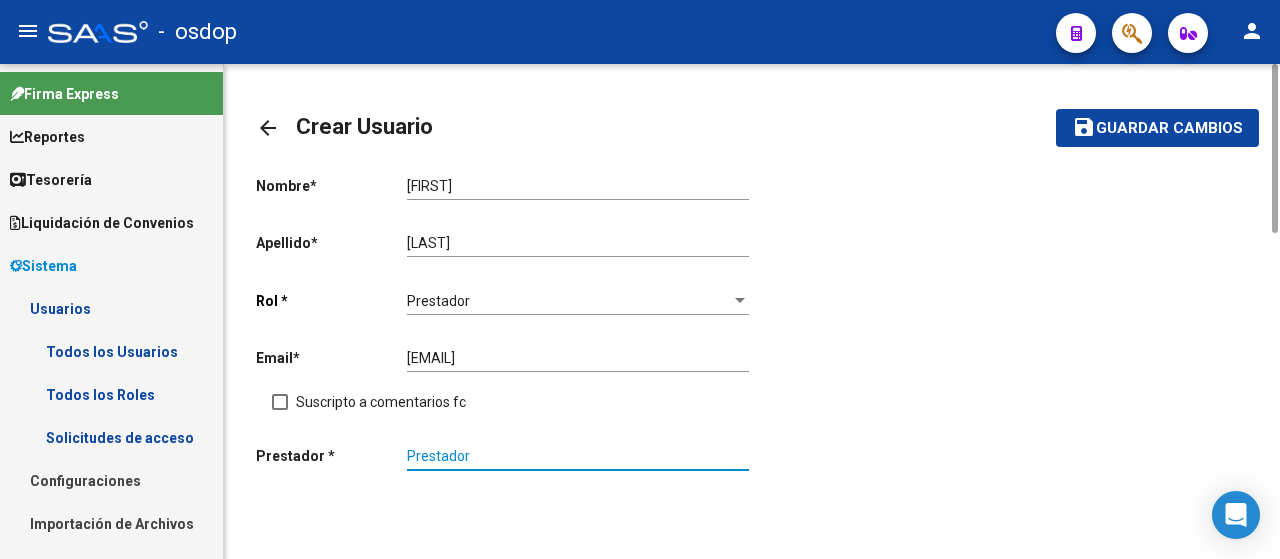 click on "Prestador" at bounding box center [578, 456] 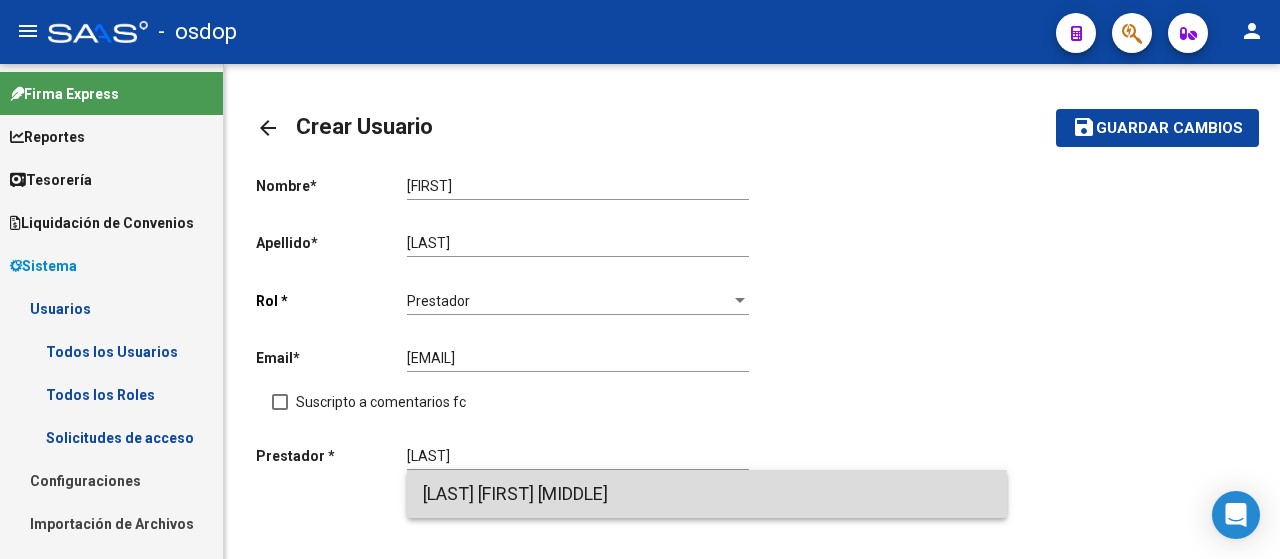 click on "[LAST] [FIRST] [MIDDLE]" at bounding box center (707, 494) 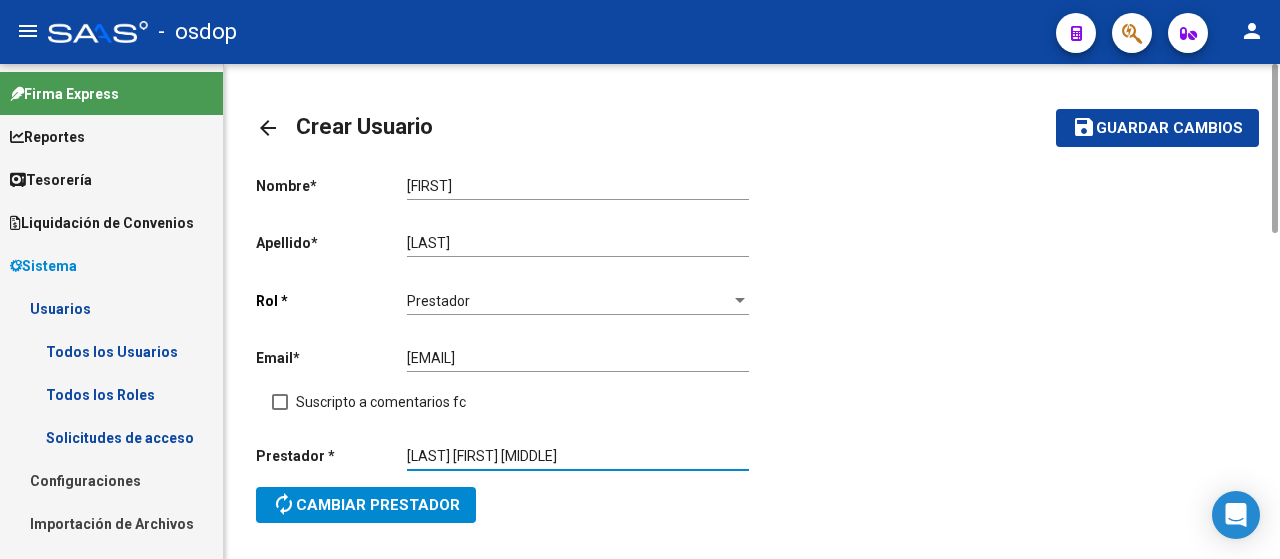 click on "Guardar cambios" 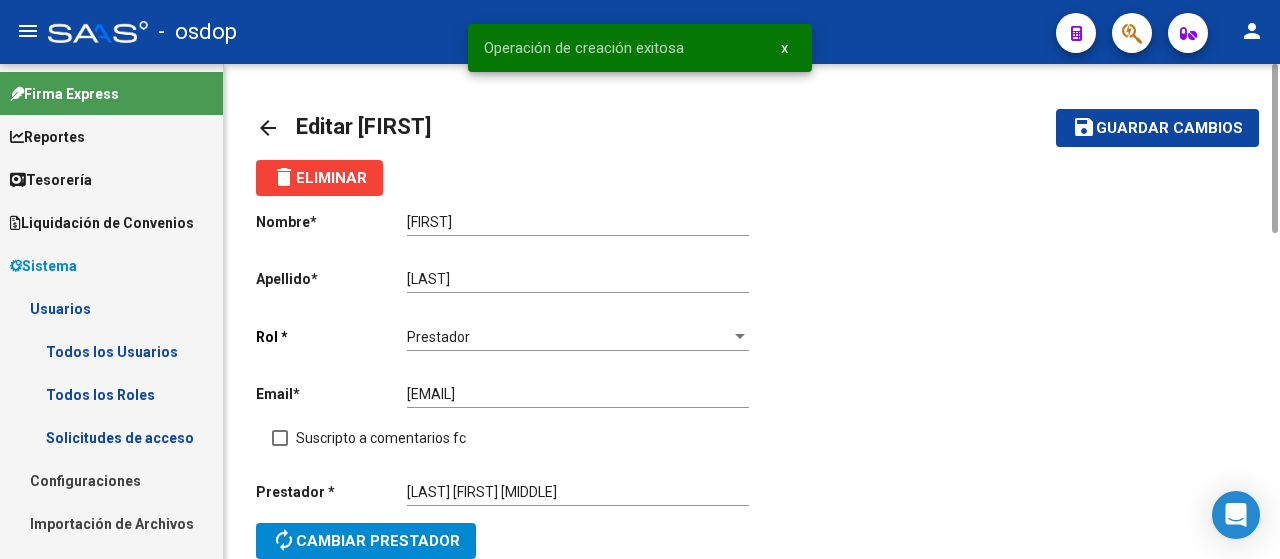 click on "arrow_back" 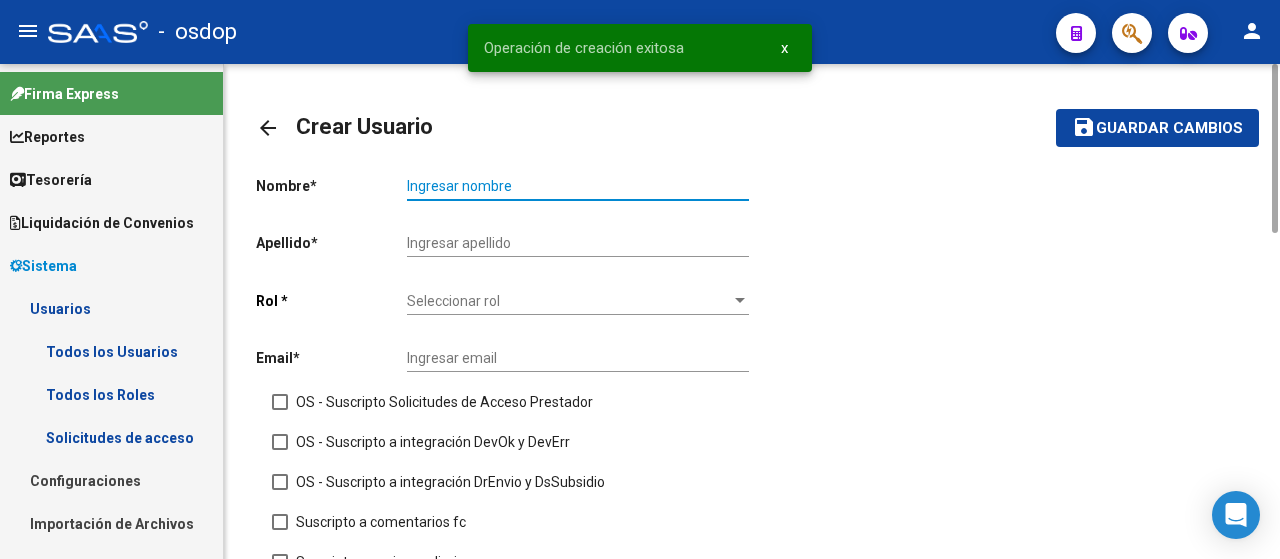 click on "Ingresar nombre" at bounding box center [578, 186] 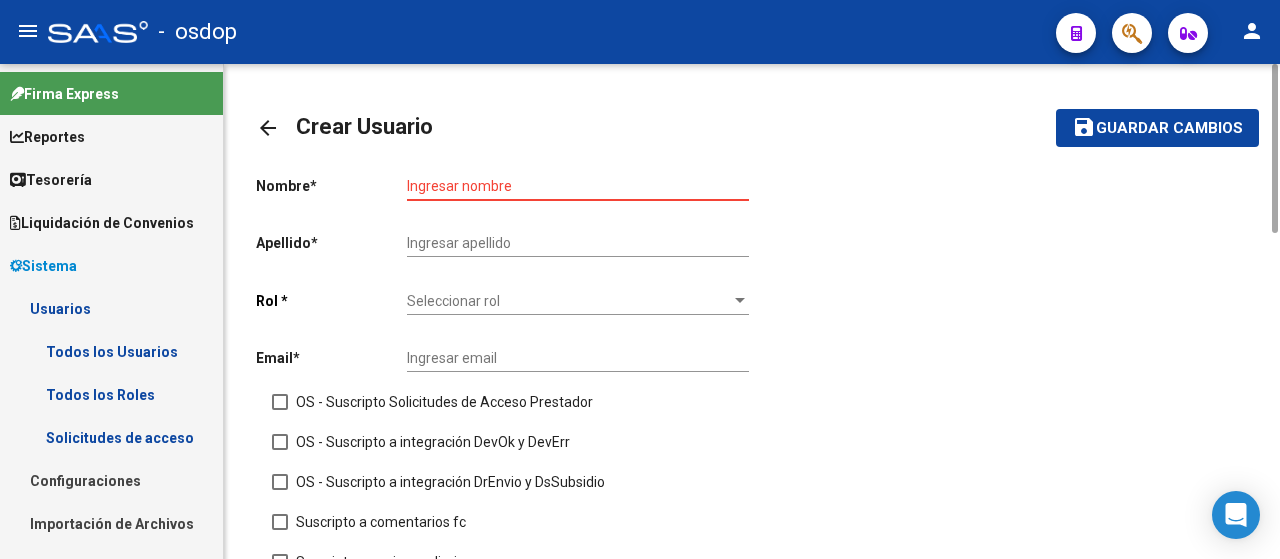 click on "Ingresar email" at bounding box center [578, 358] 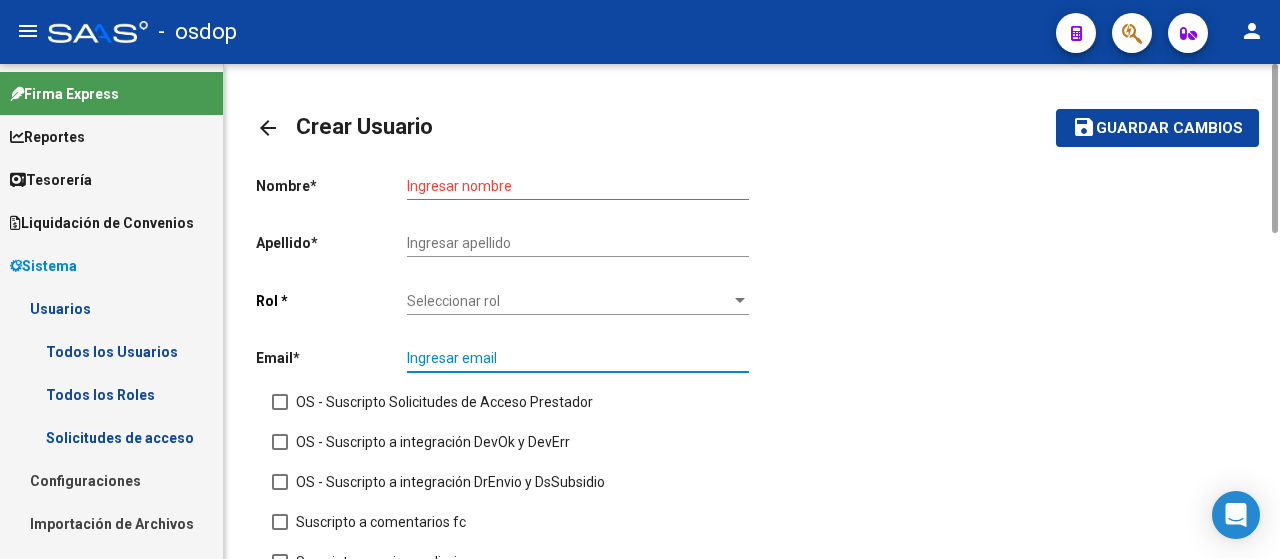 paste on "[EMAIL]" 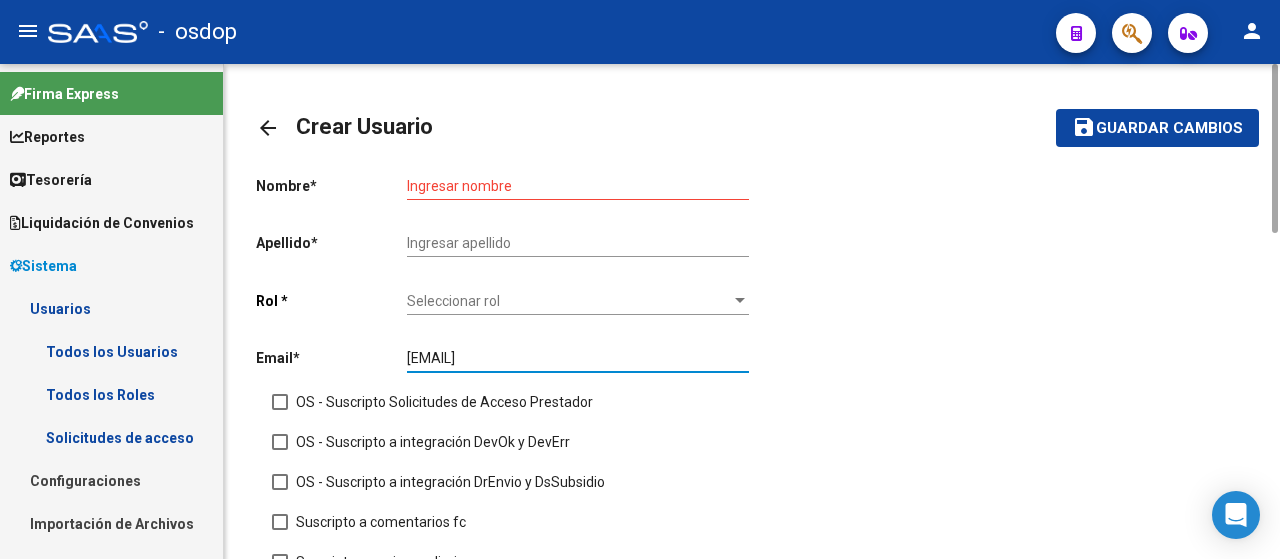 type on "[EMAIL]" 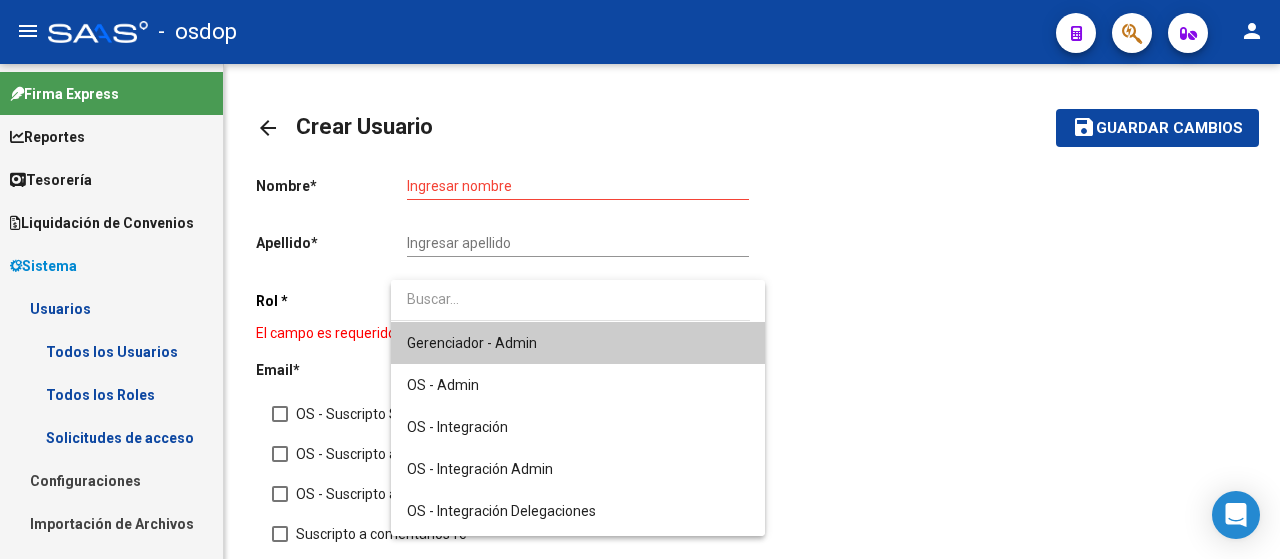 scroll, scrollTop: 122, scrollLeft: 0, axis: vertical 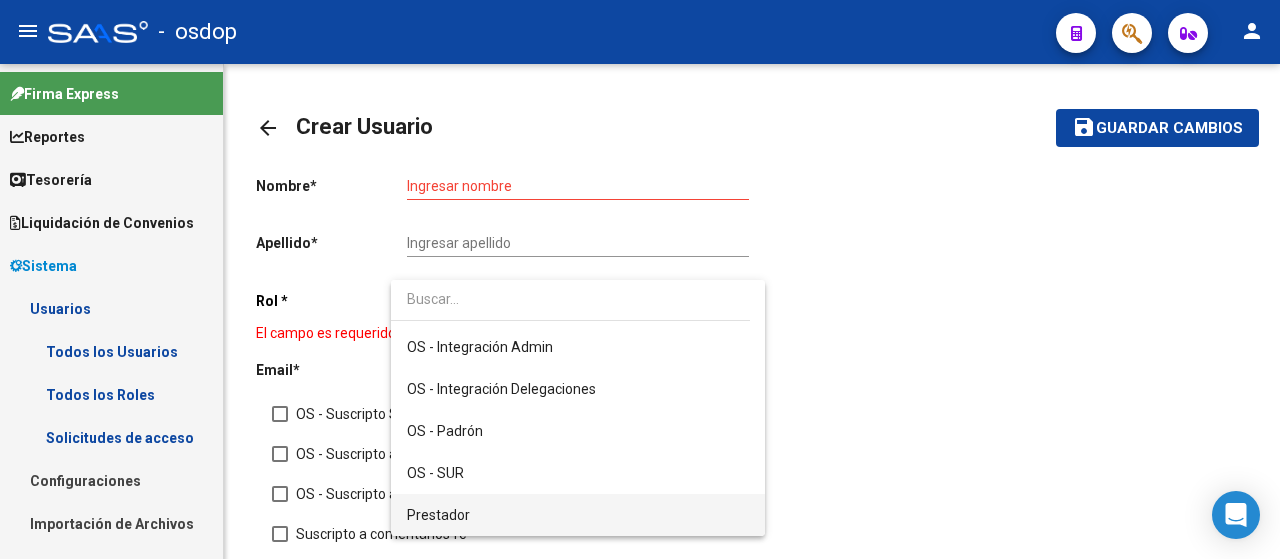 click on "Prestador" at bounding box center [578, 515] 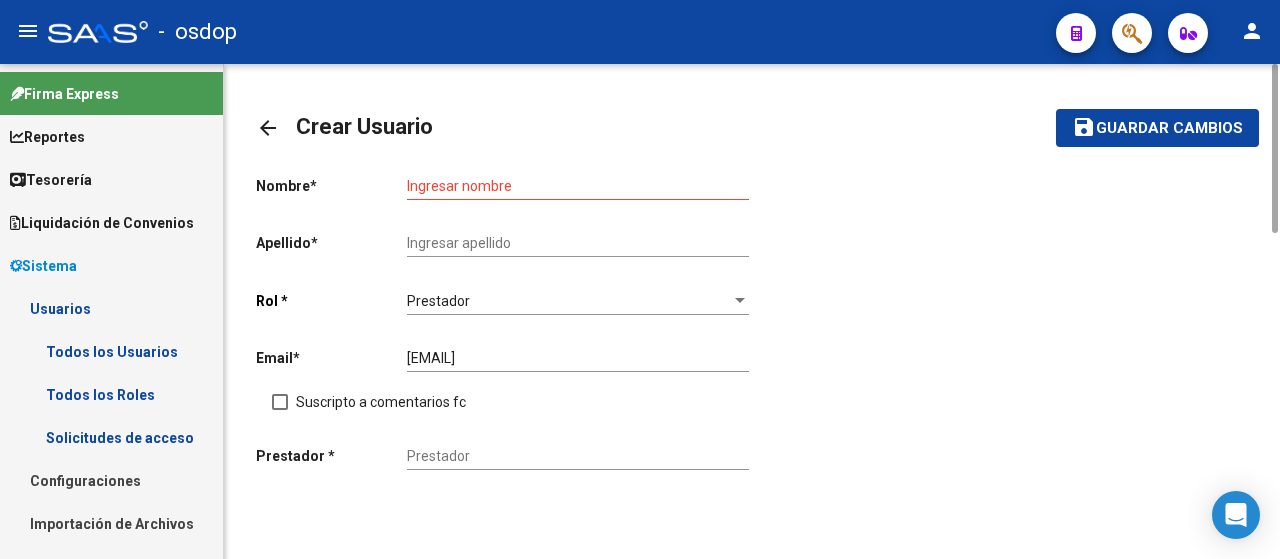 click on "Ingresar nombre" 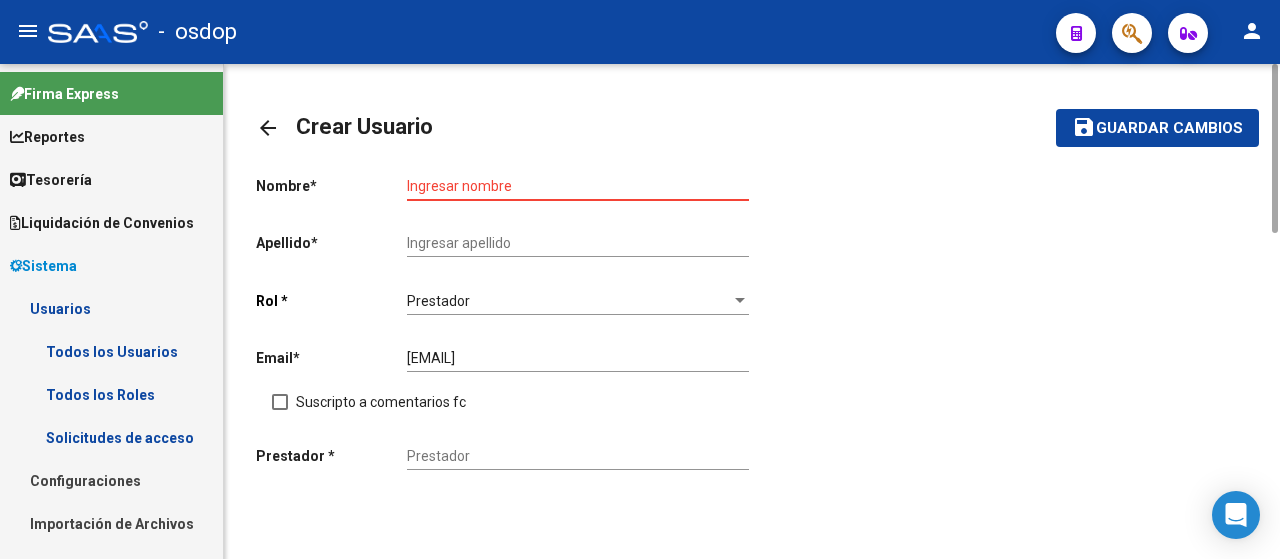 click on "Ingresar nombre" at bounding box center (578, 186) 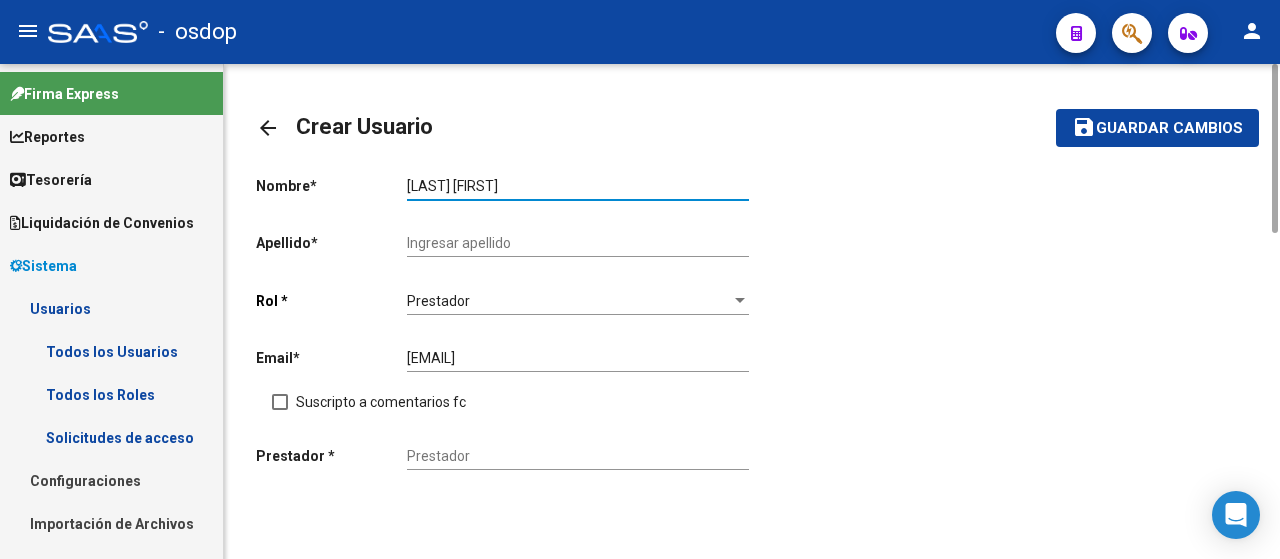type on "[LAST] [FIRST]" 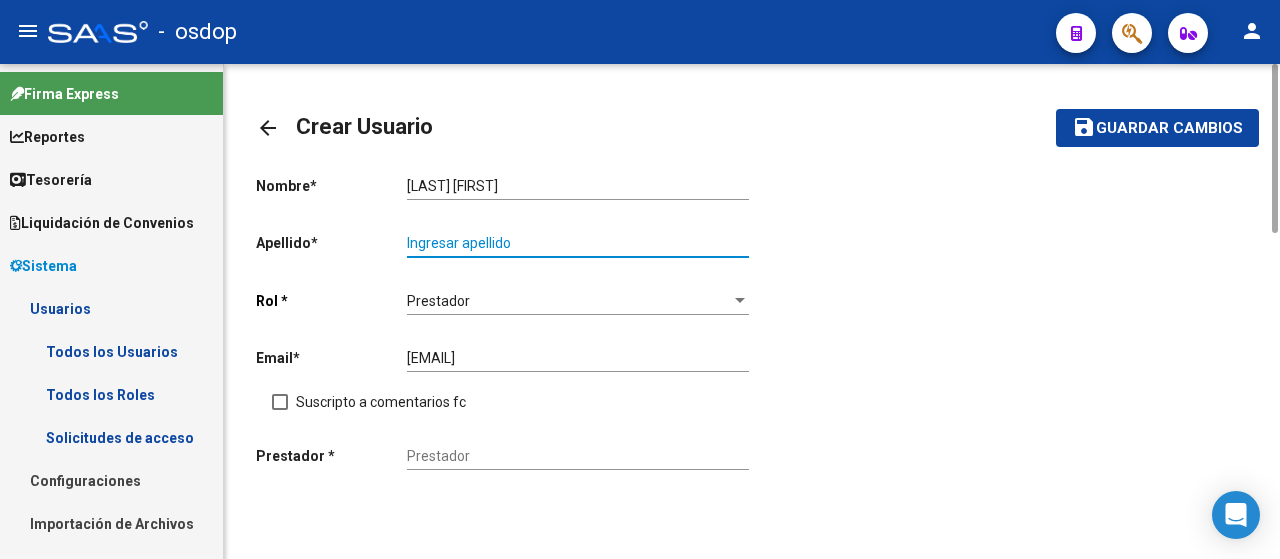 click on "Ingresar apellido" at bounding box center [578, 243] 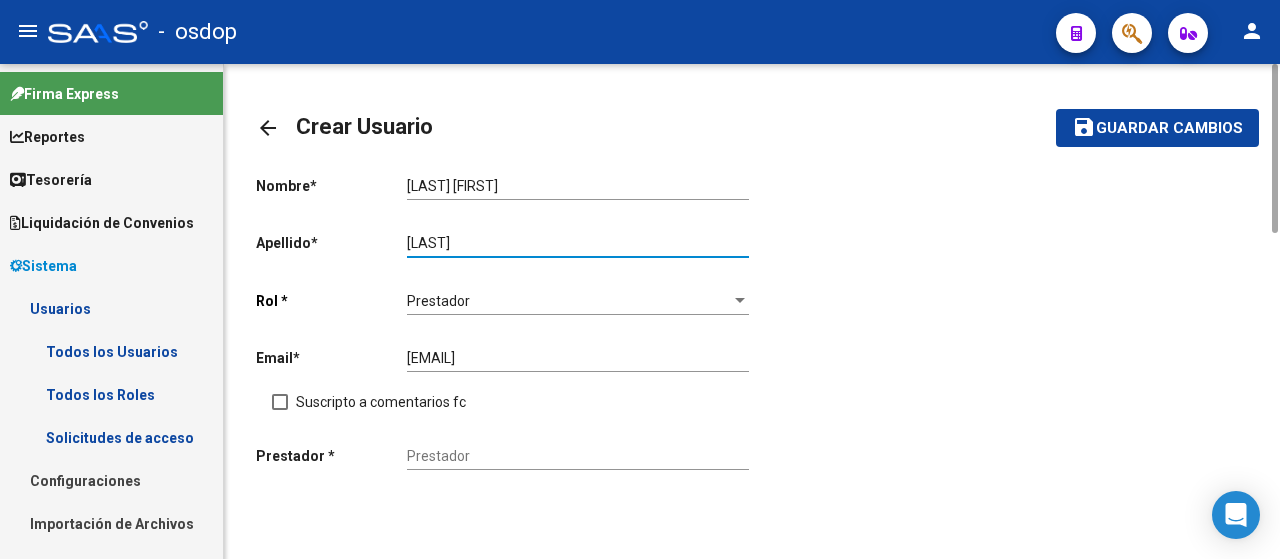 type on "[LAST]" 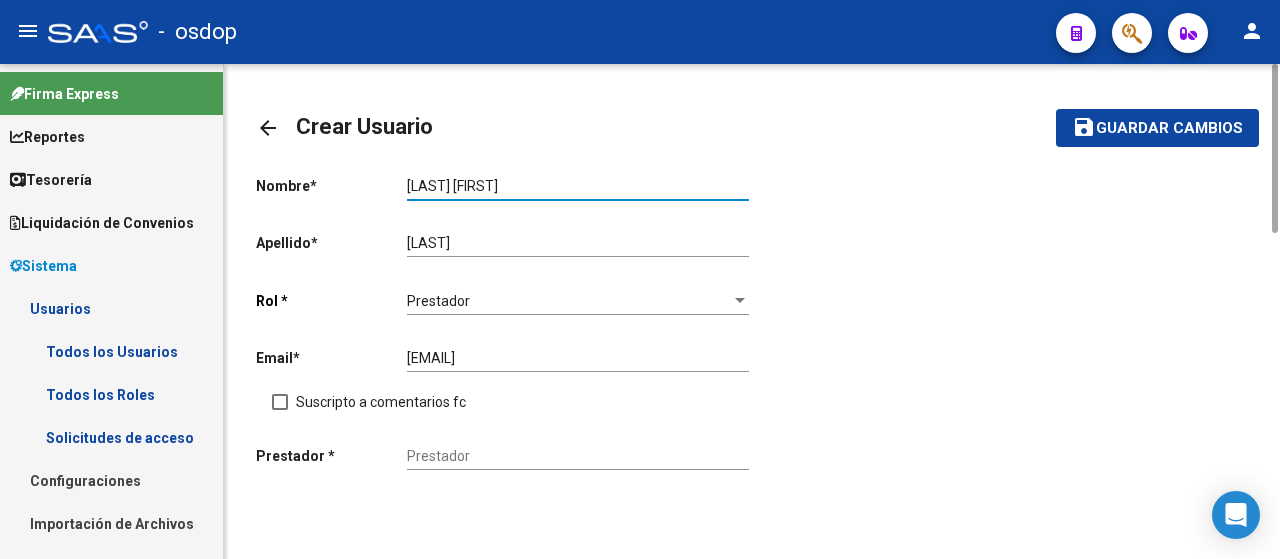 drag, startPoint x: 466, startPoint y: 183, endPoint x: 580, endPoint y: 181, distance: 114.01754 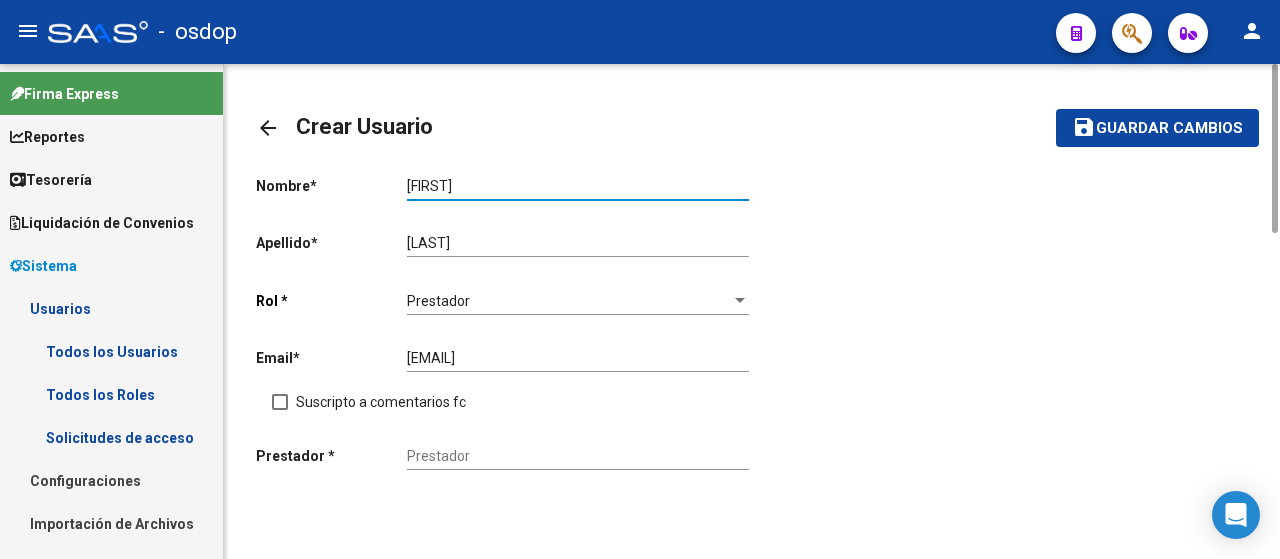 type on "R" 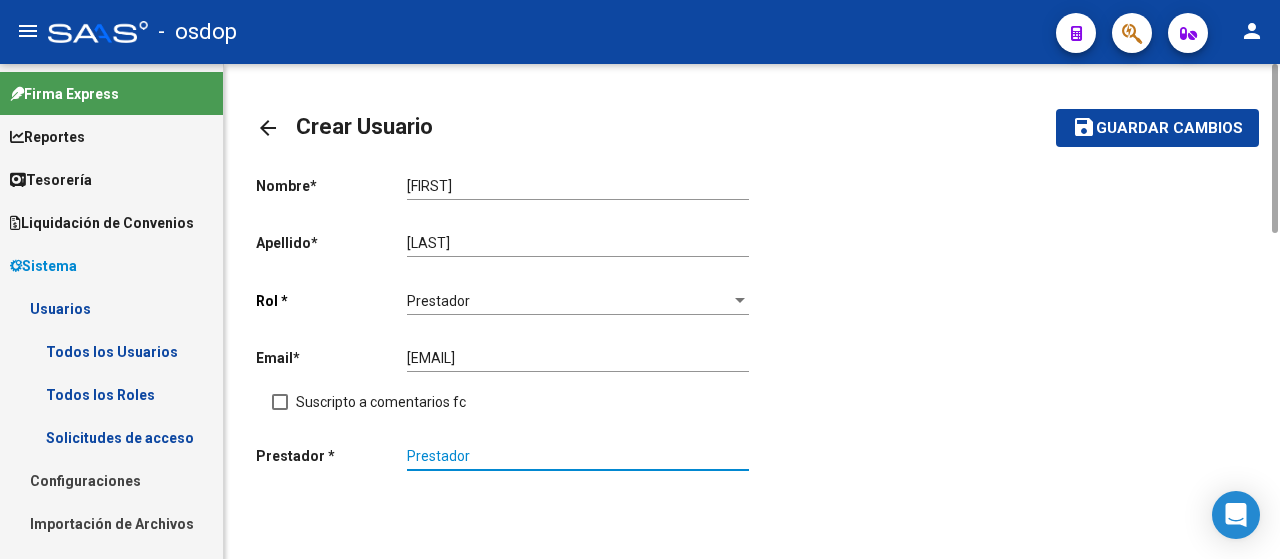 click on "Prestador" at bounding box center [578, 456] 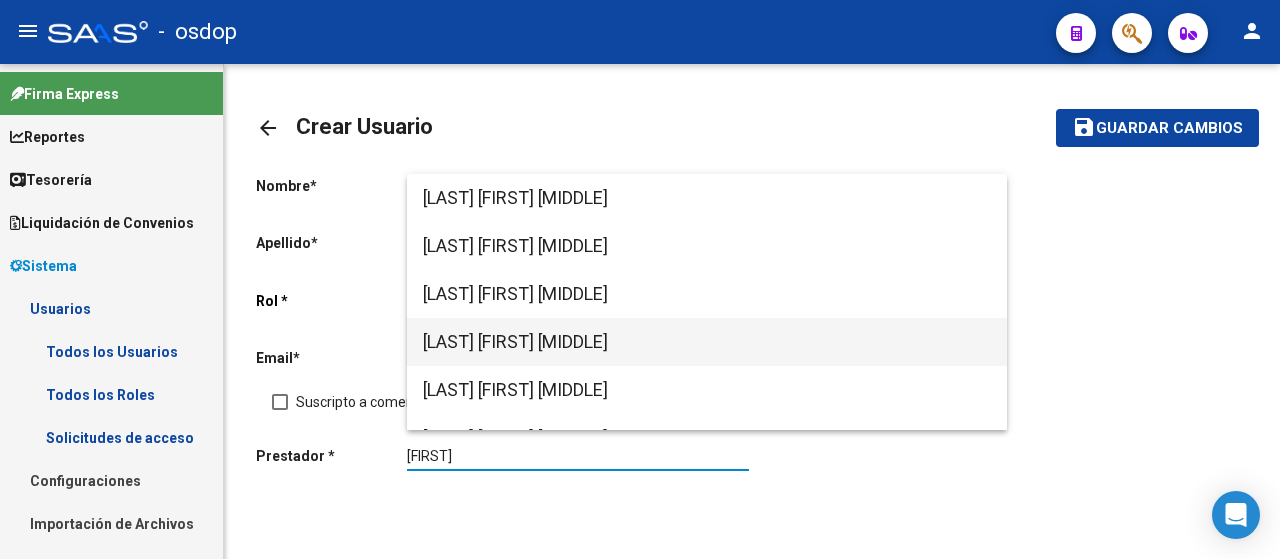 click on "[LAST] [FIRST] [MIDDLE]" at bounding box center [707, 342] 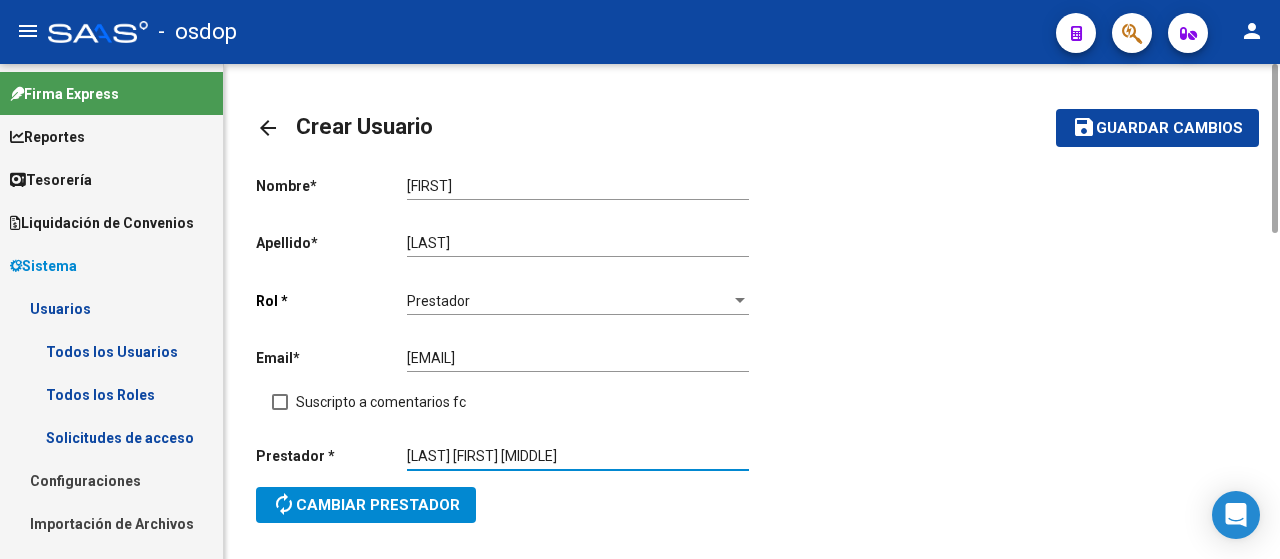 click on "[LAST]" at bounding box center (578, 243) 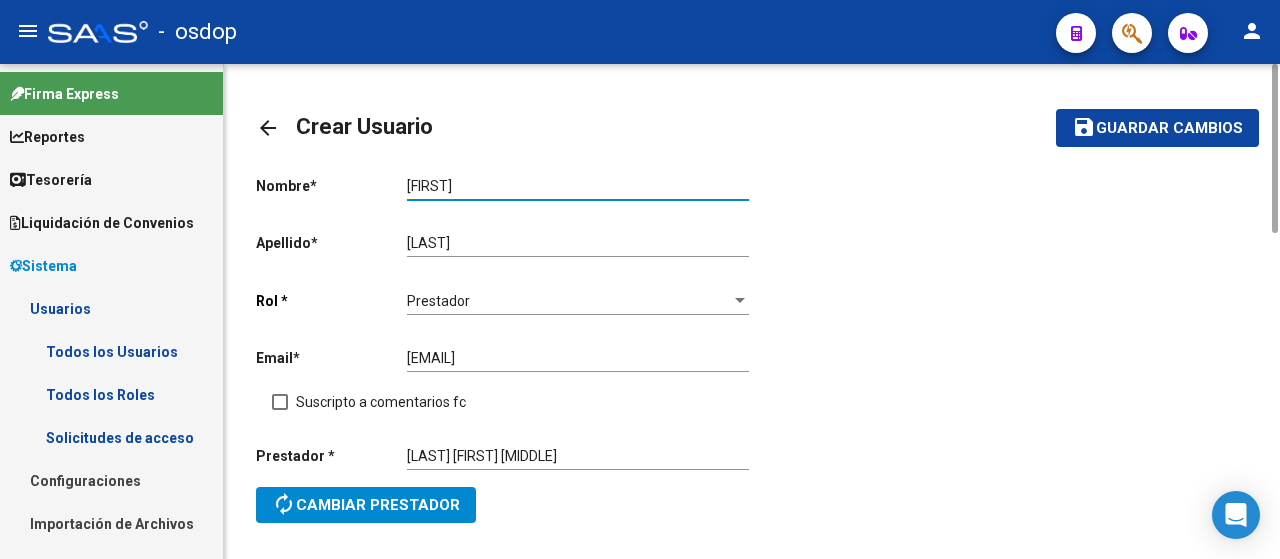 click on "[FIRST]" at bounding box center [578, 186] 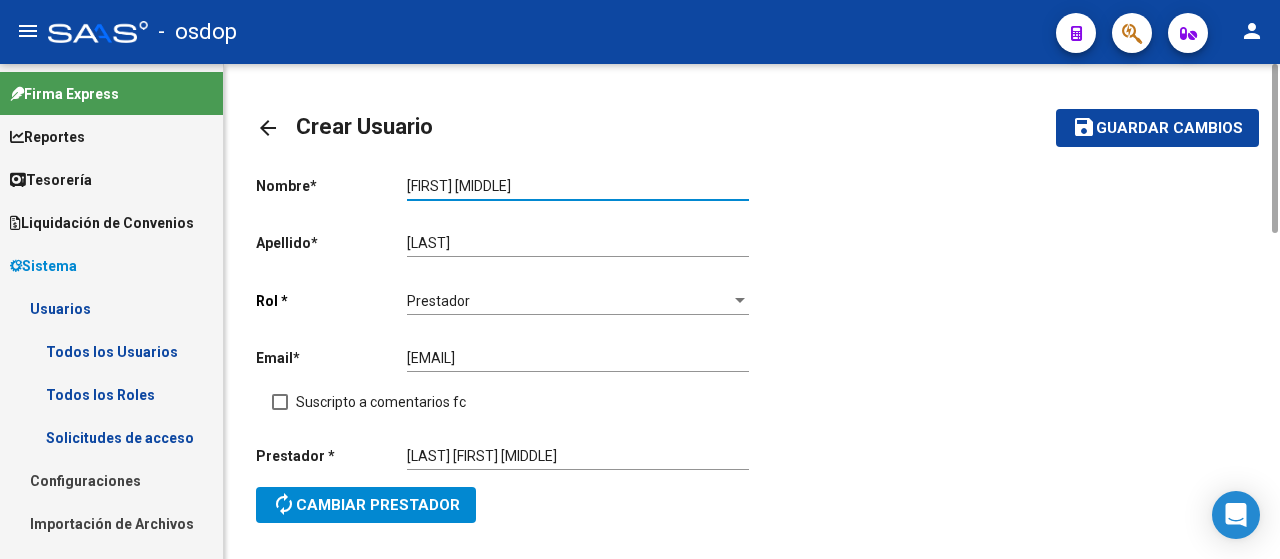 type on "[FIRST] [MIDDLE]" 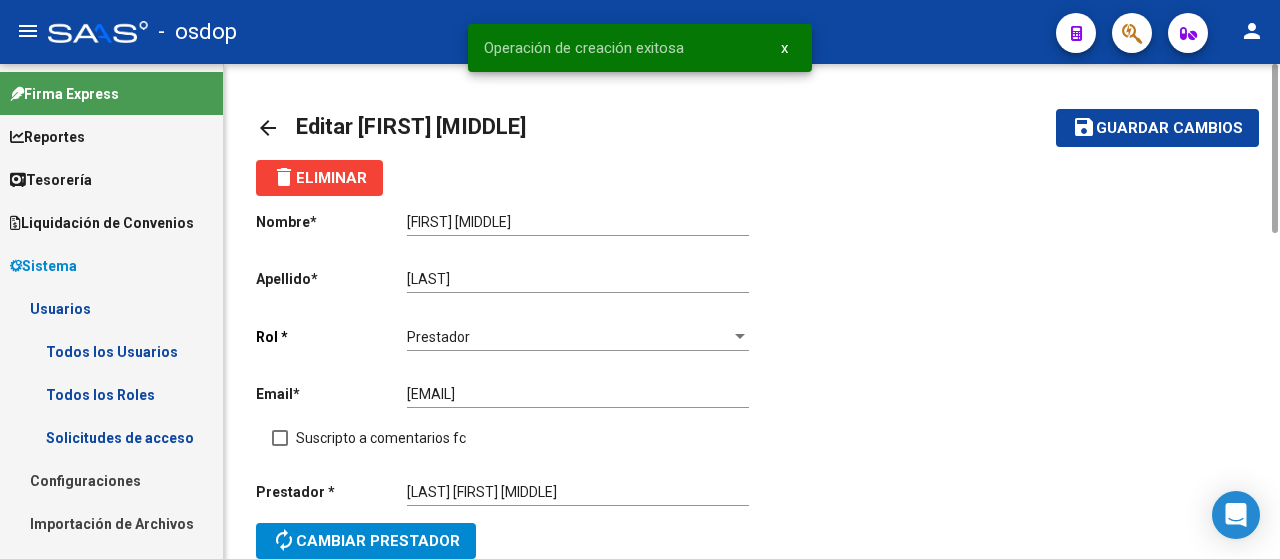 click on "arrow_back" 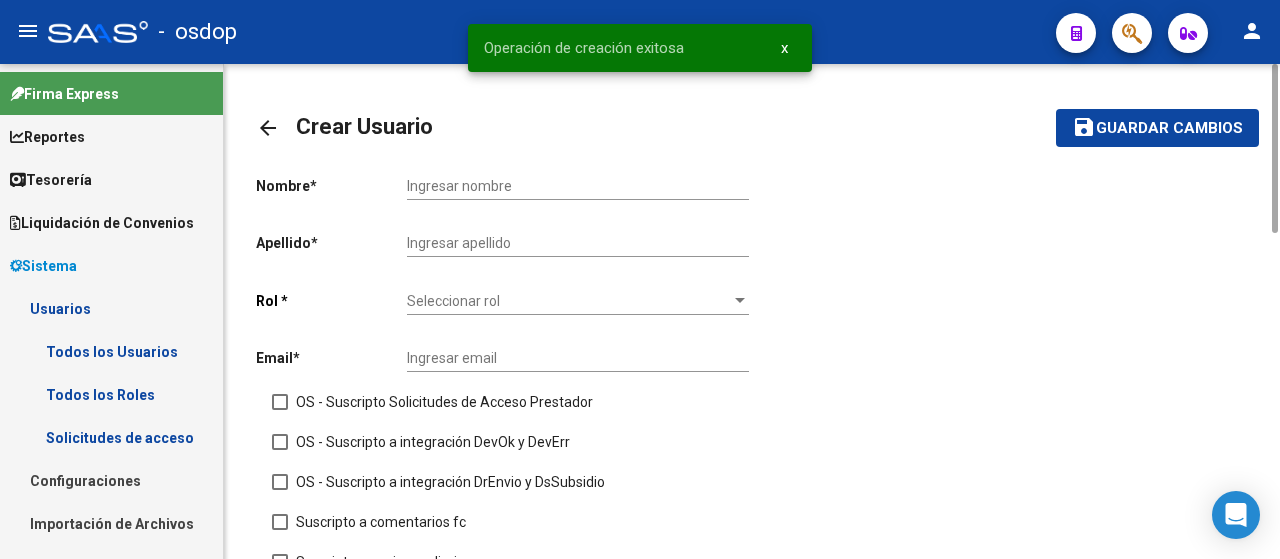 click on "arrow_back" 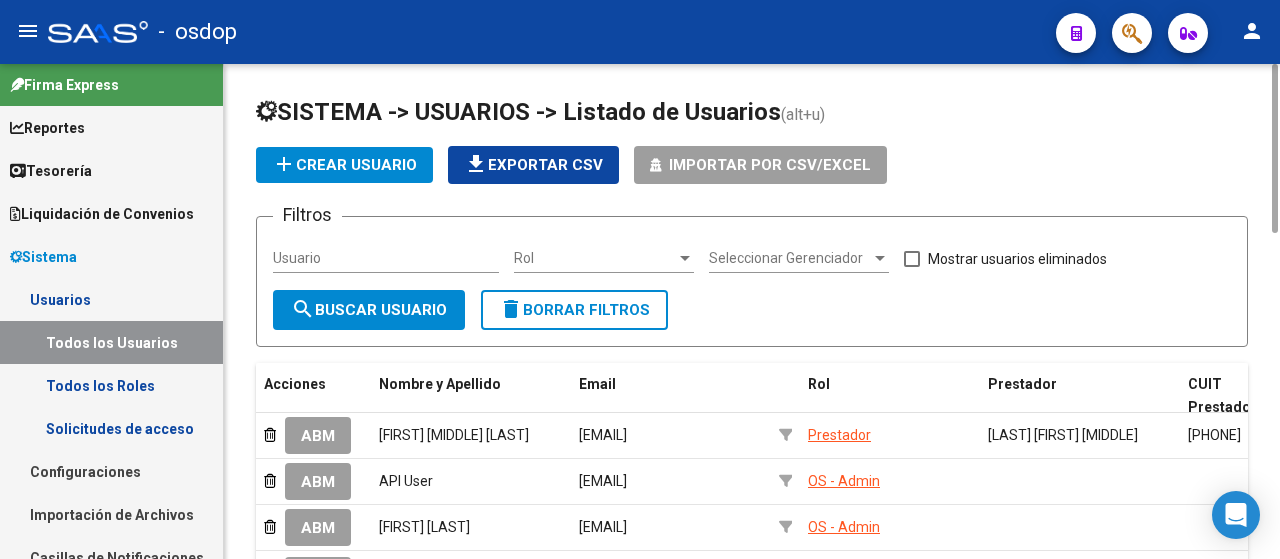 scroll, scrollTop: 0, scrollLeft: 0, axis: both 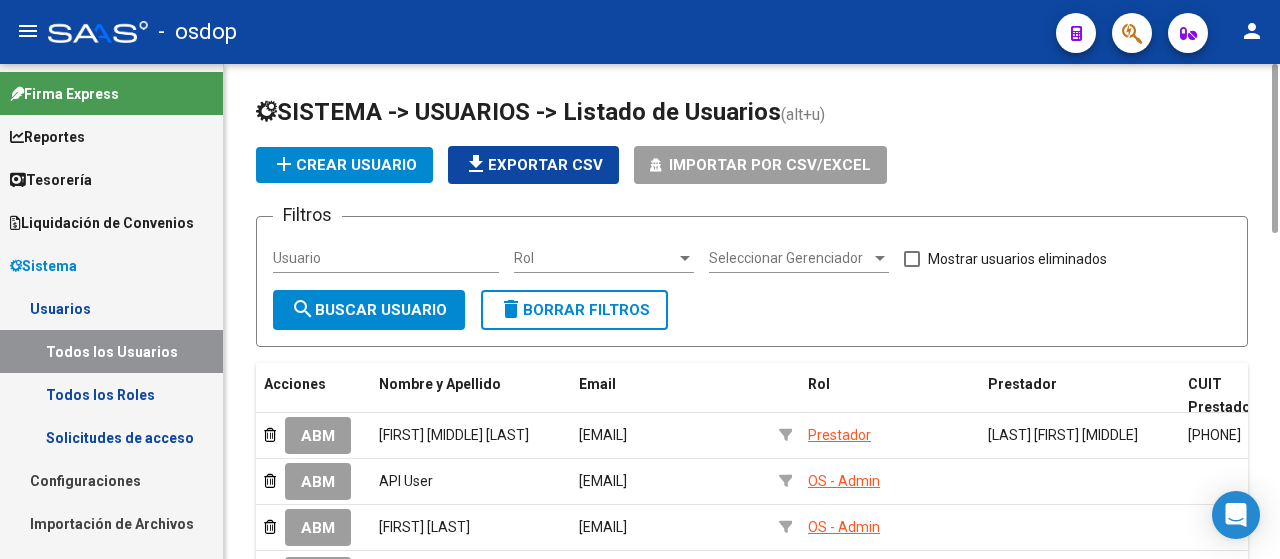 click on "Sistema" at bounding box center [43, 266] 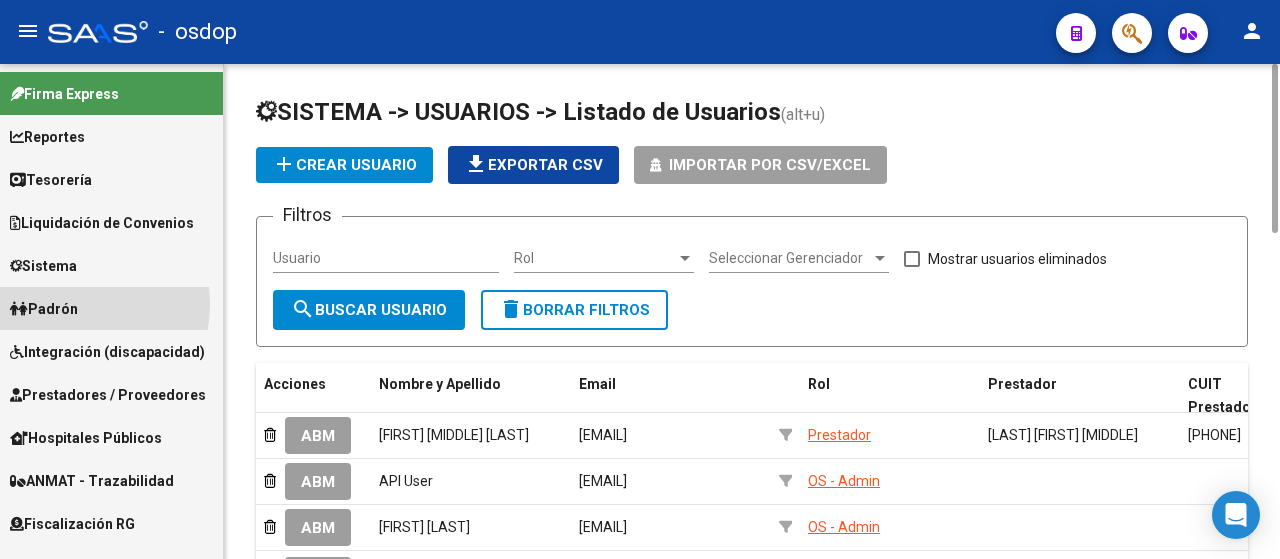 click on "Padrón" at bounding box center [44, 309] 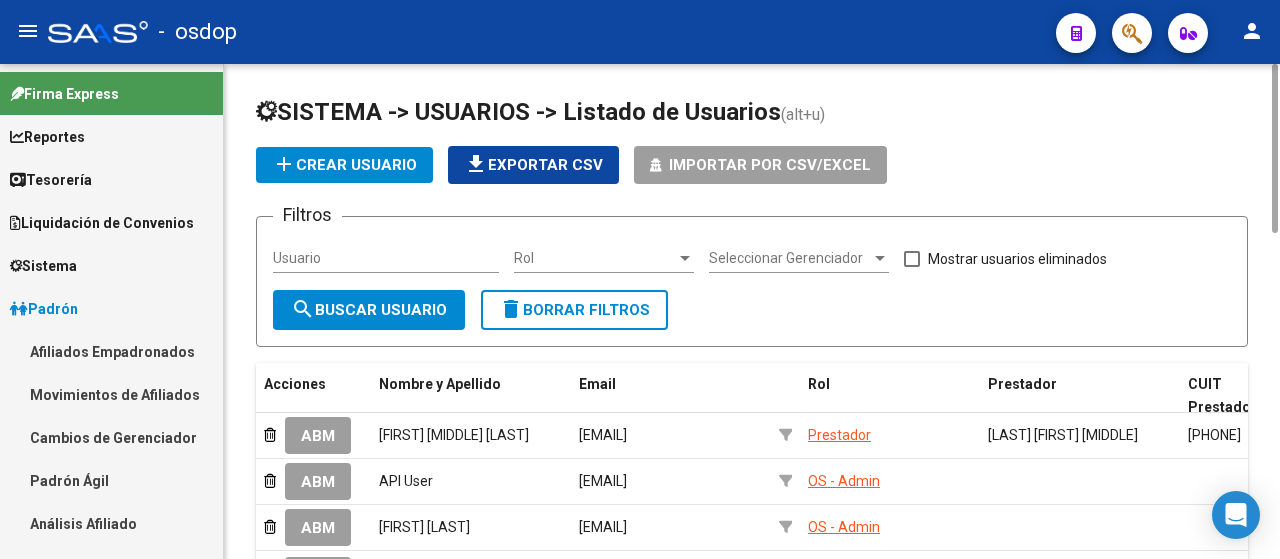 click on "Sistema" at bounding box center [111, 265] 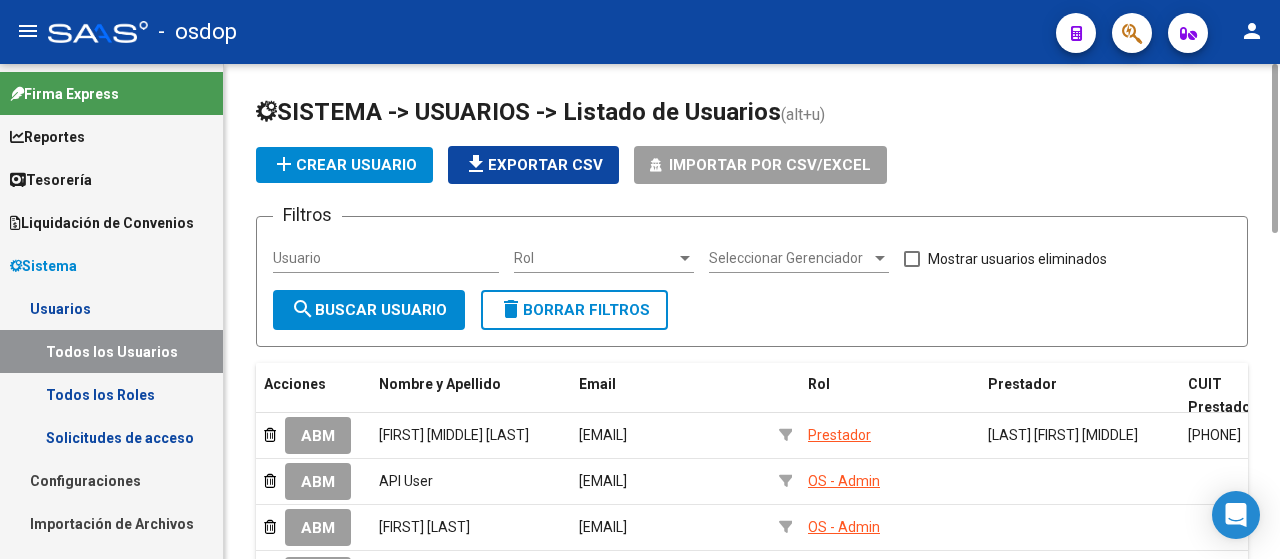 click on "Configuraciones" at bounding box center [111, 480] 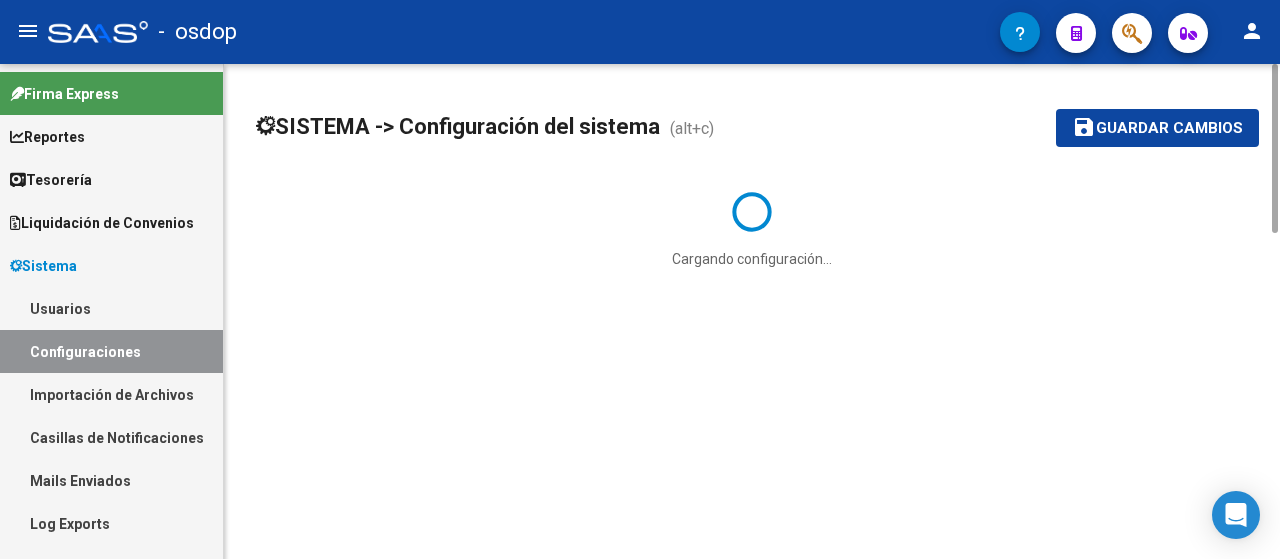 click on "Configuraciones" at bounding box center [111, 351] 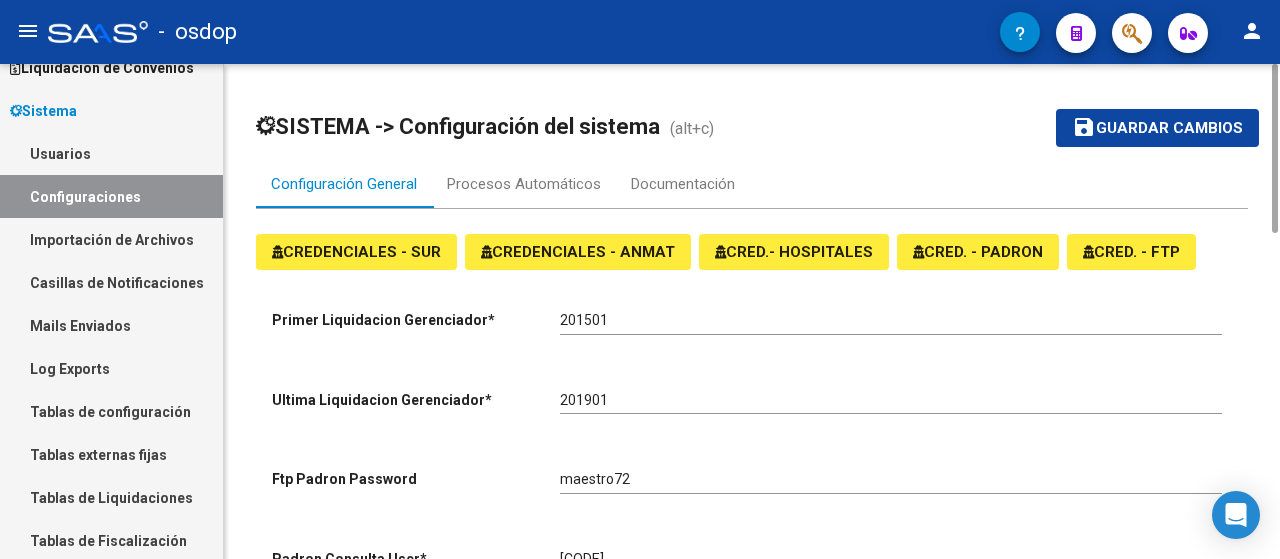 scroll, scrollTop: 157, scrollLeft: 0, axis: vertical 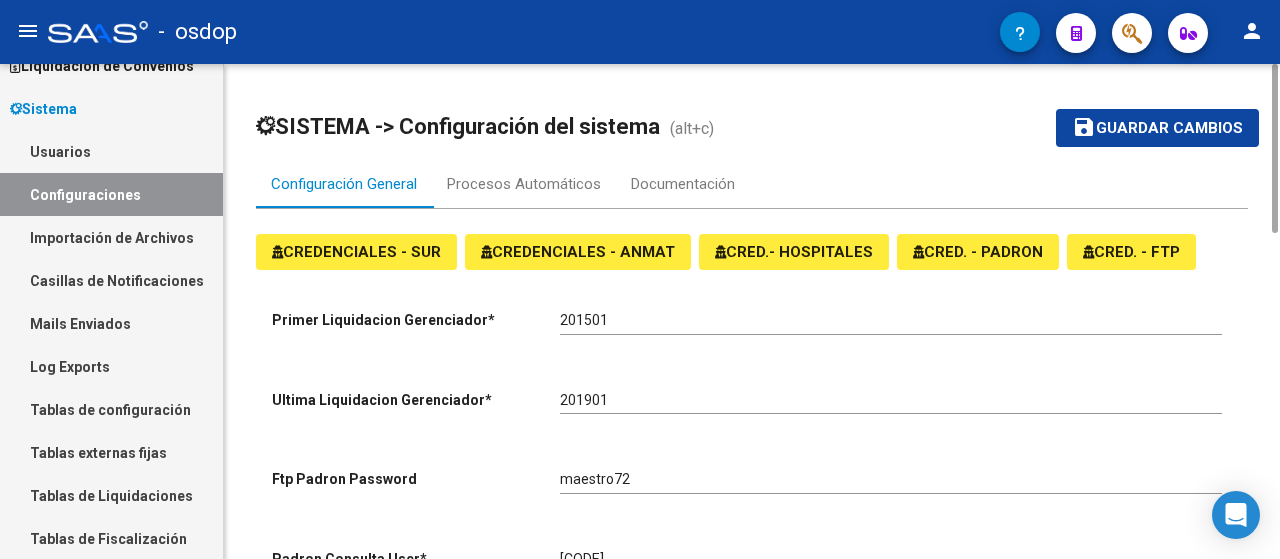 click on "Configuraciones" at bounding box center (111, 194) 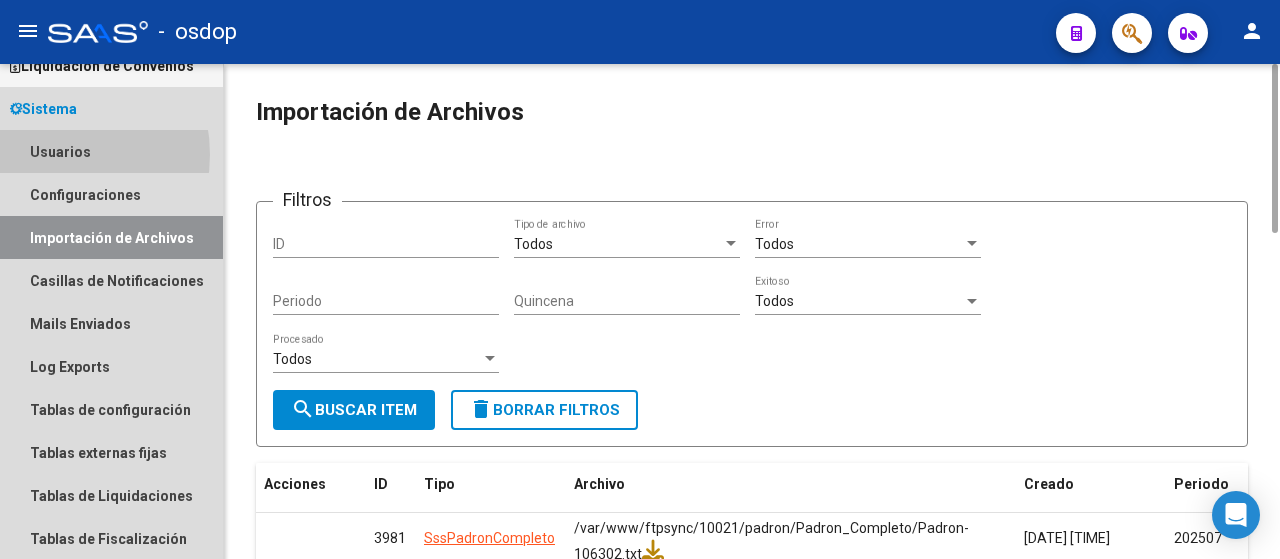 click on "Usuarios" at bounding box center [111, 151] 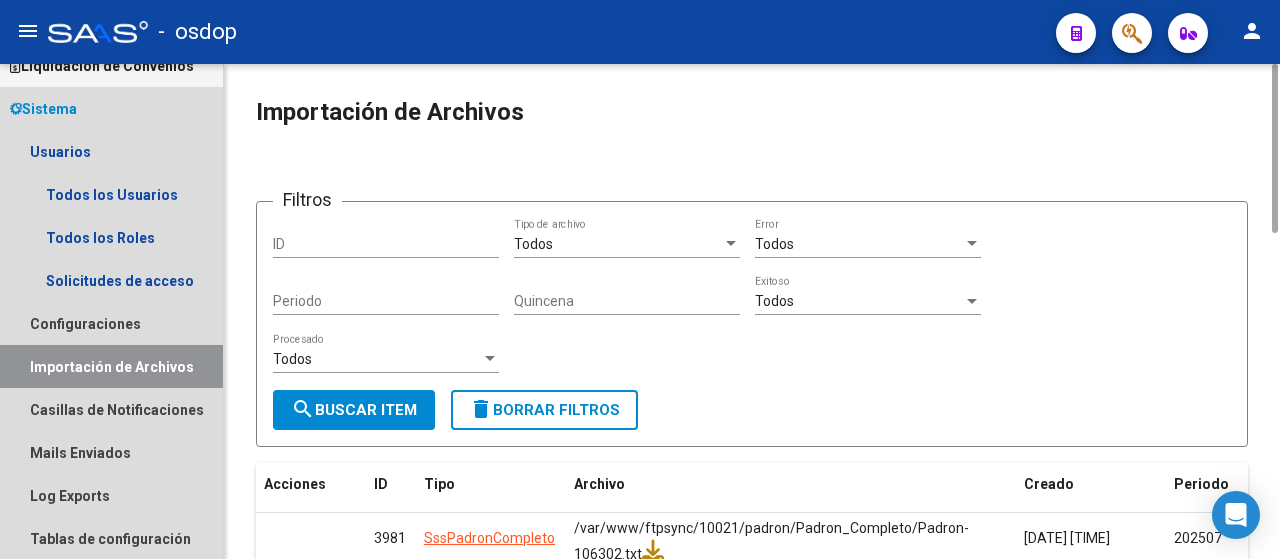 click on "Sistema" at bounding box center [43, 109] 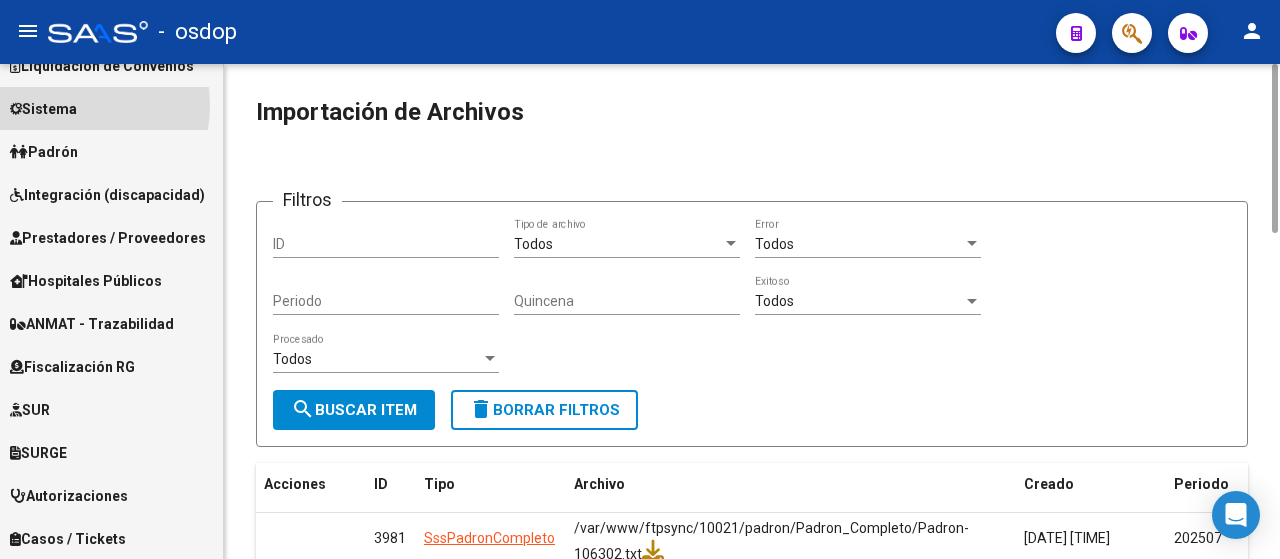 click on "Sistema" at bounding box center [43, 109] 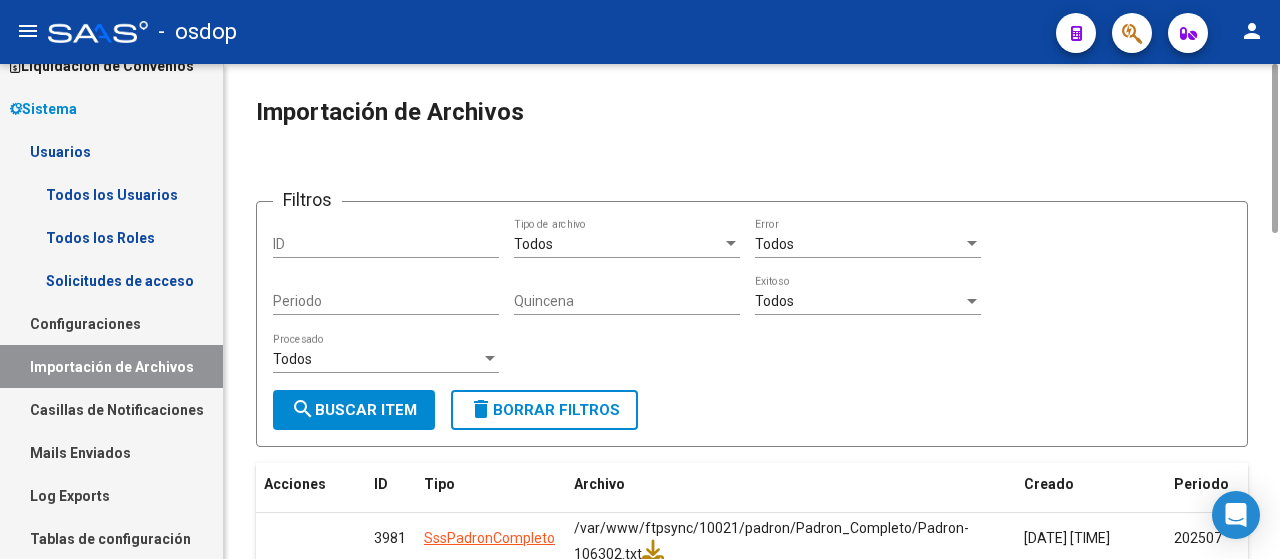 click on "Configuraciones" at bounding box center [111, 323] 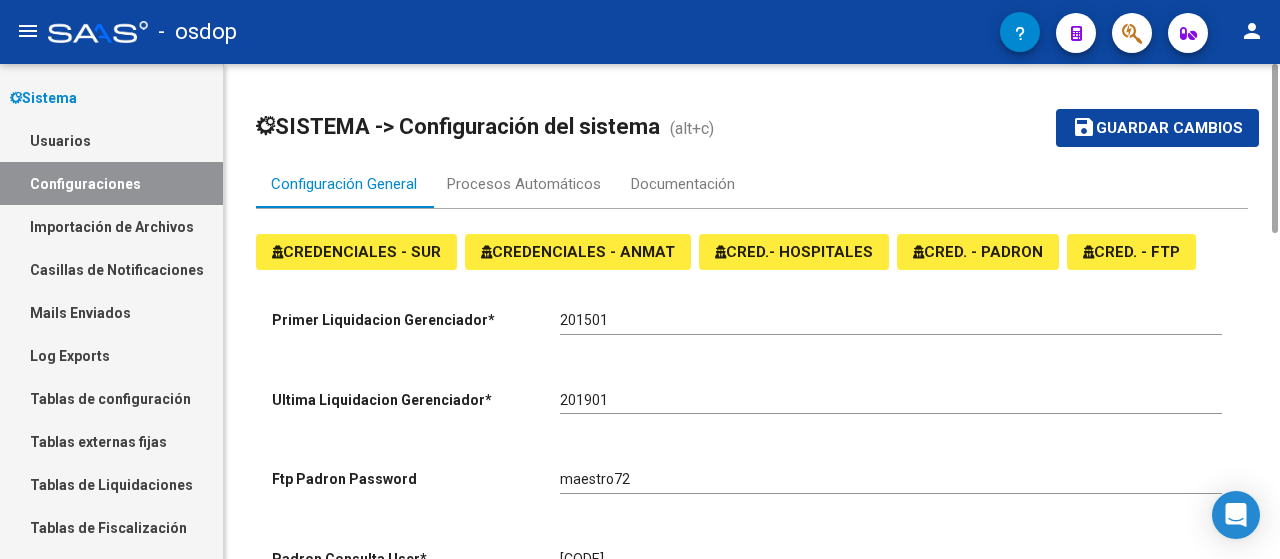 scroll, scrollTop: 169, scrollLeft: 0, axis: vertical 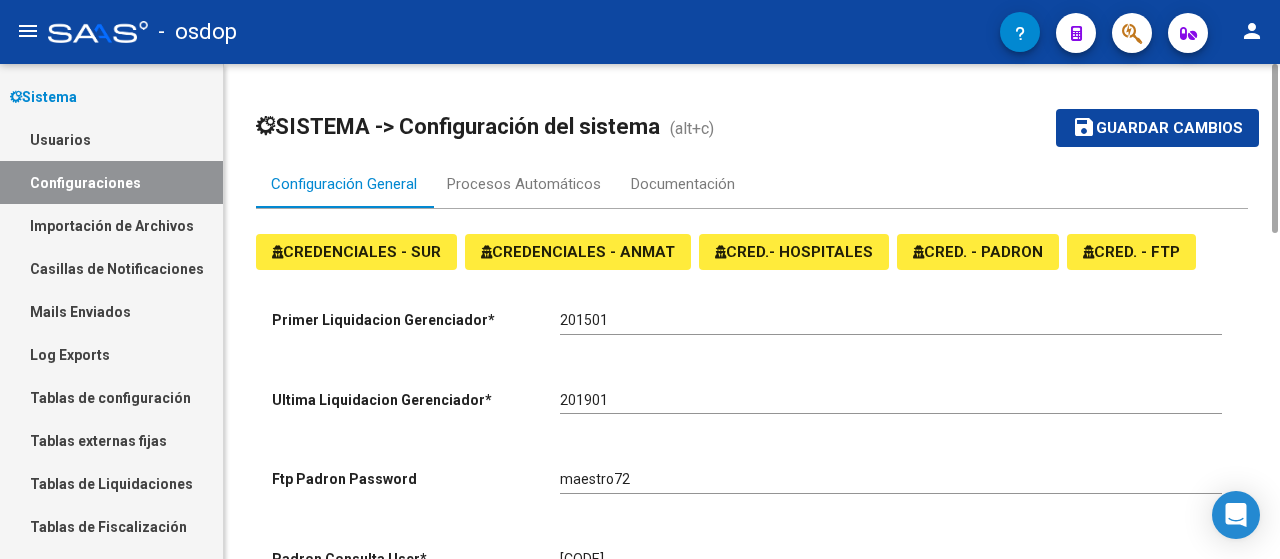 click on "Mails Enviados" at bounding box center [111, 311] 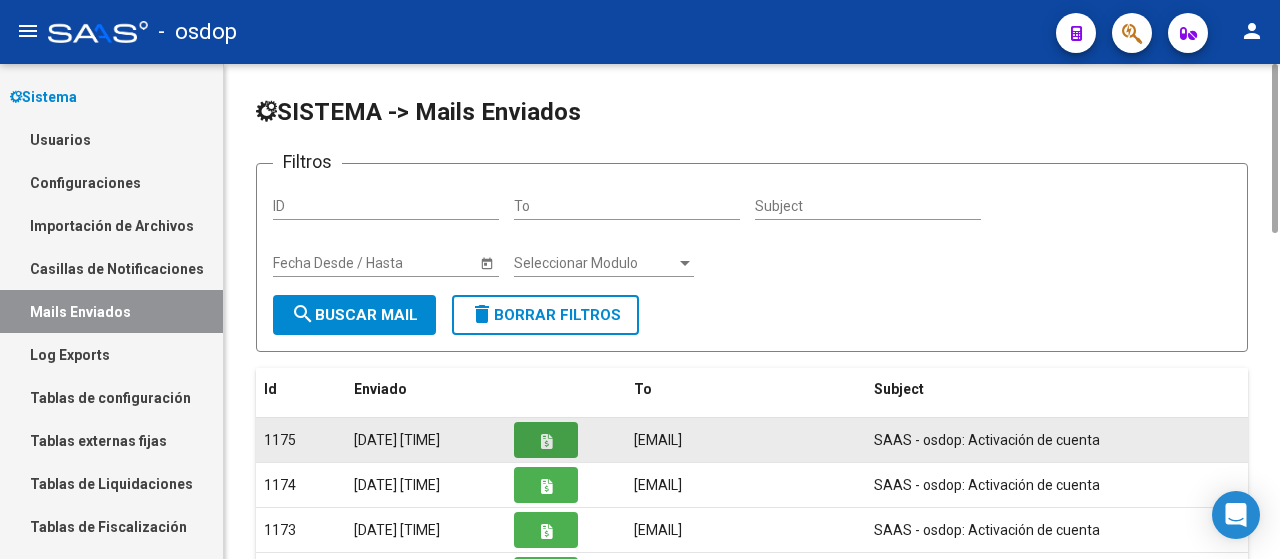 click 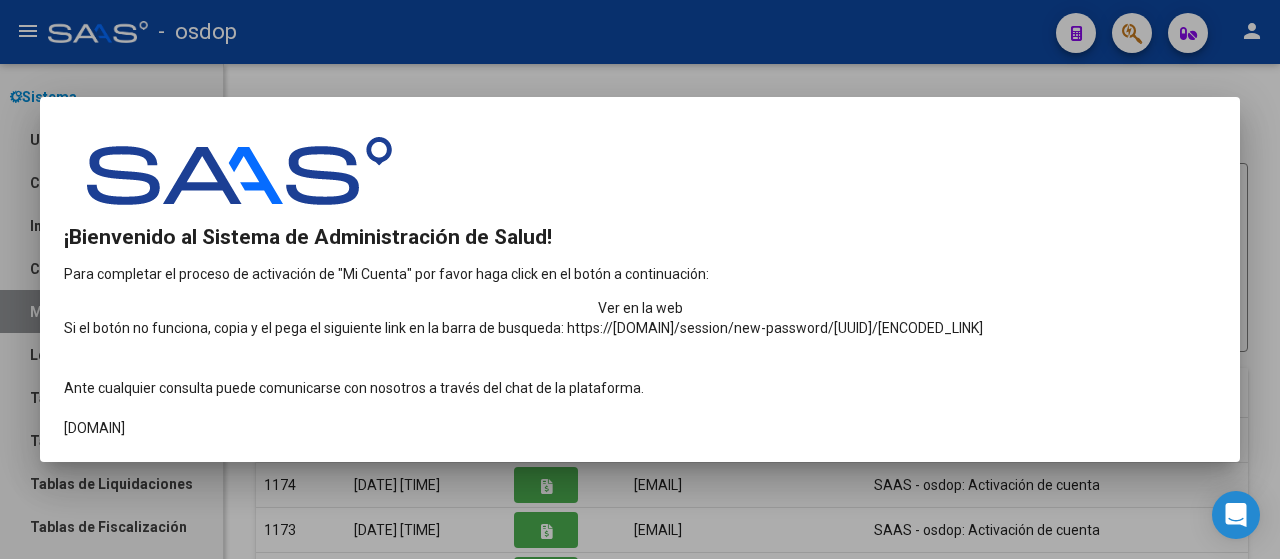 scroll, scrollTop: 0, scrollLeft: 0, axis: both 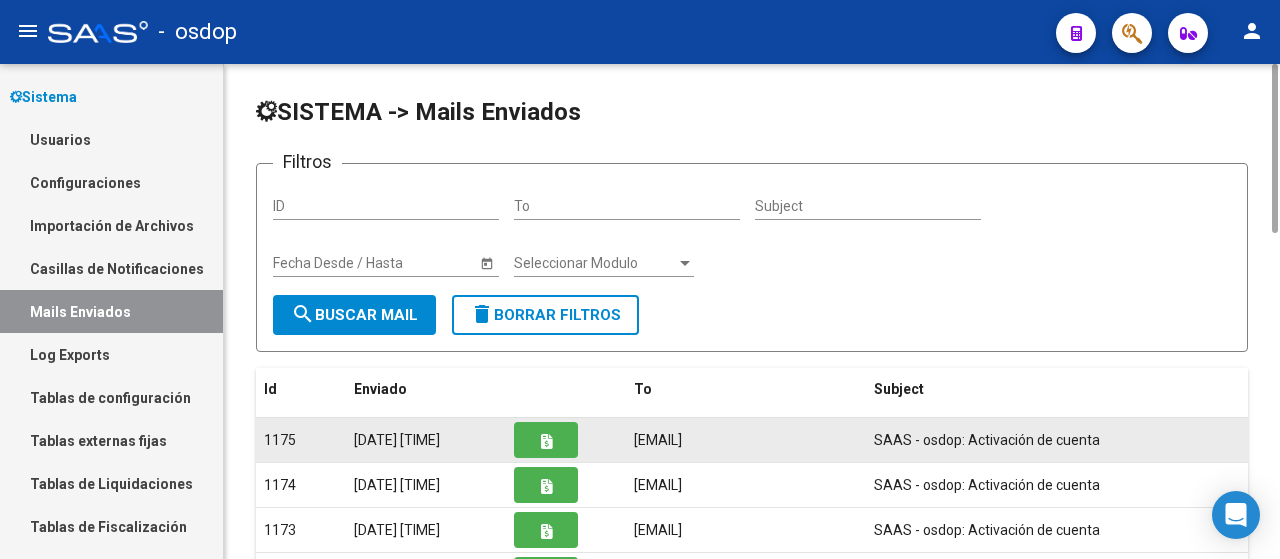 click 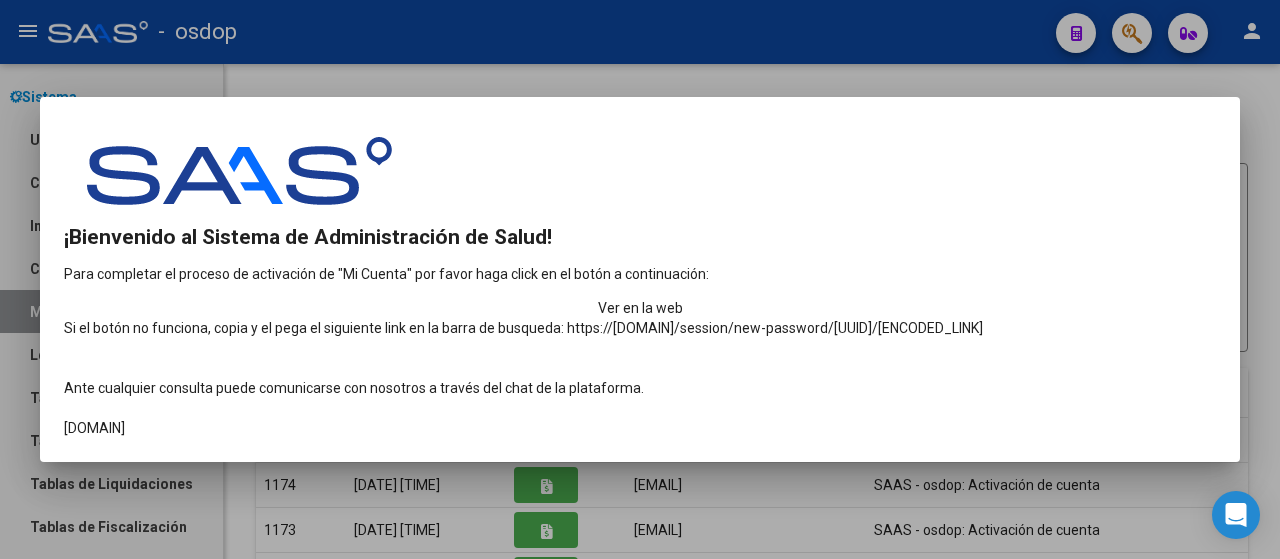 click on "Ver en la web" at bounding box center (640, 308) 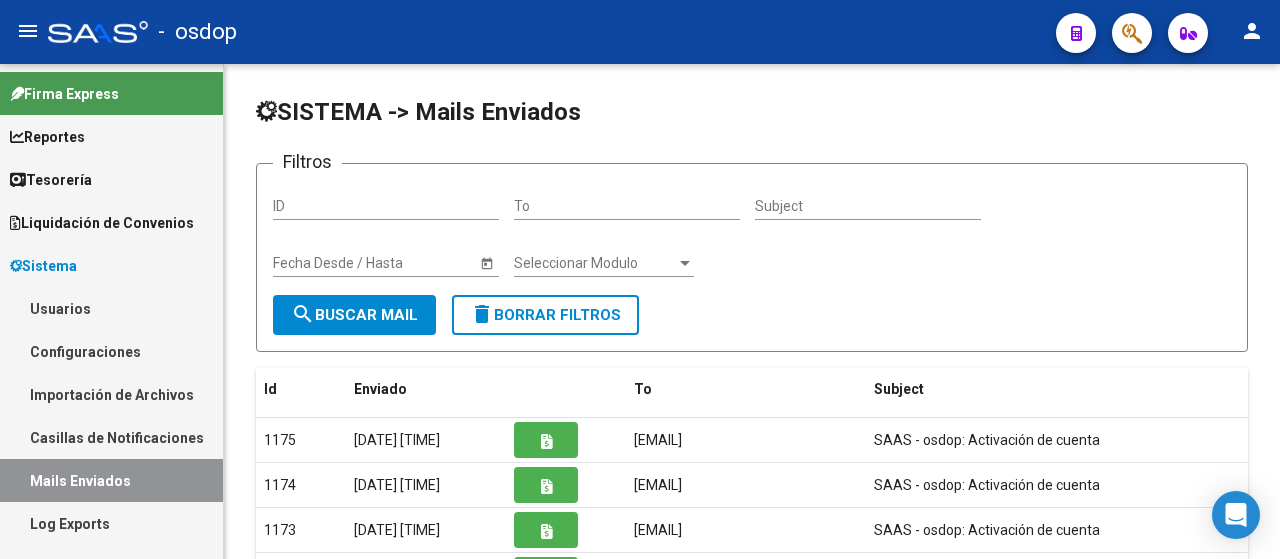 scroll, scrollTop: 0, scrollLeft: 0, axis: both 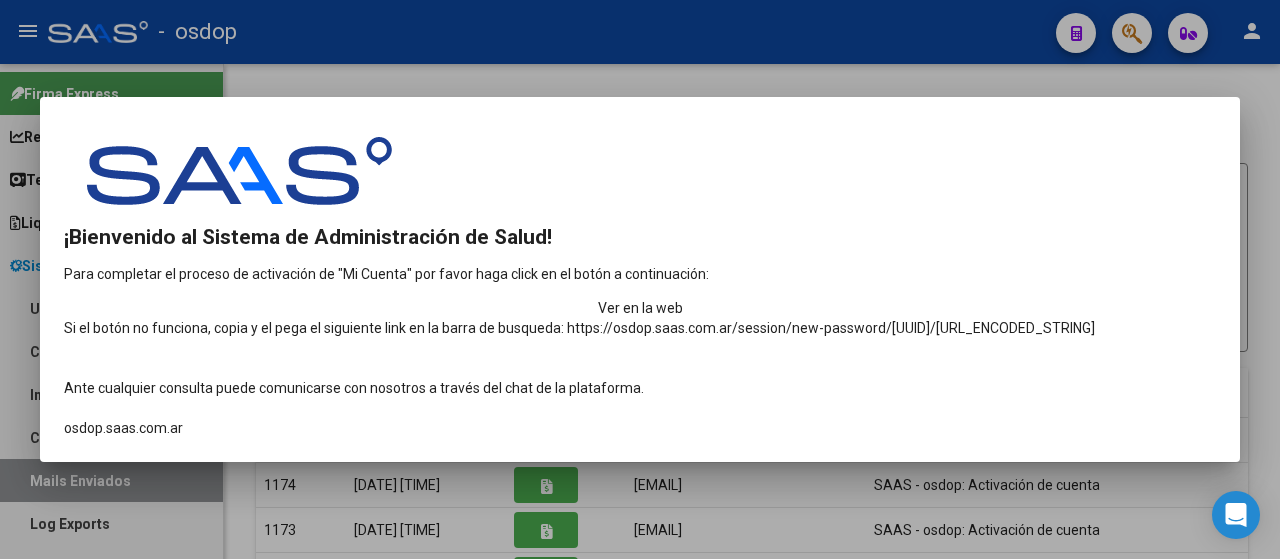 click on "Ver en la web" at bounding box center [640, 308] 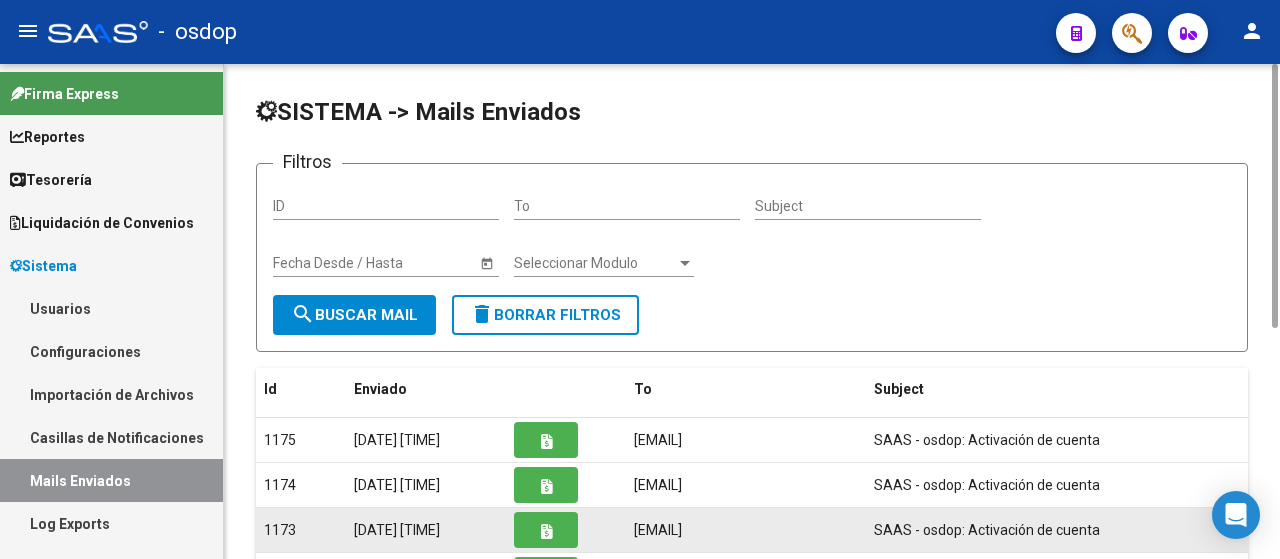 click 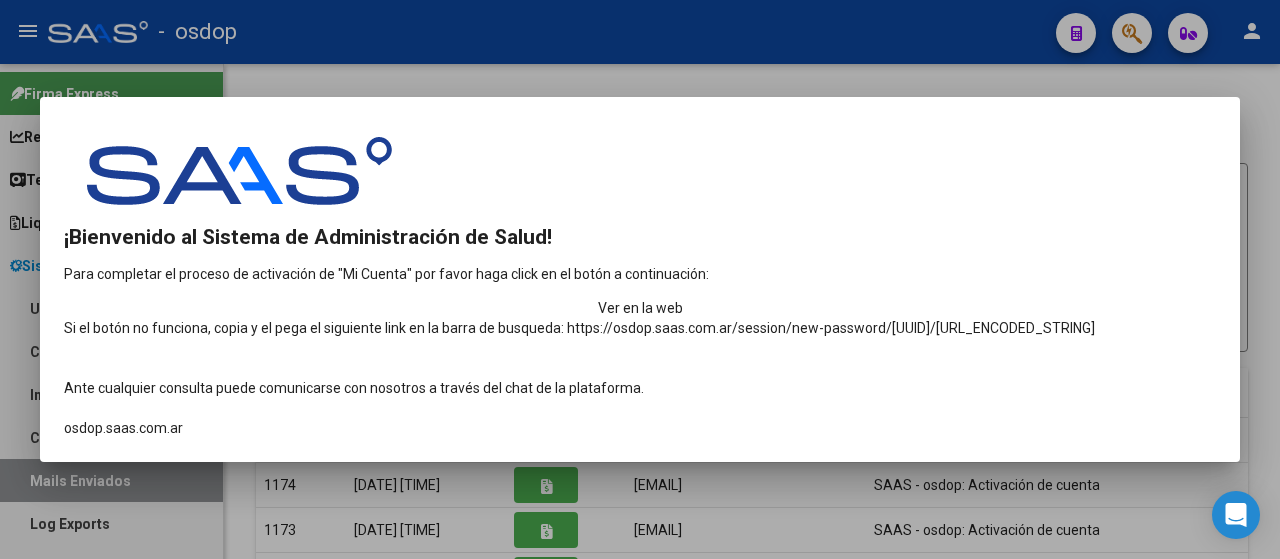 click on "Ver en la web" at bounding box center (640, 308) 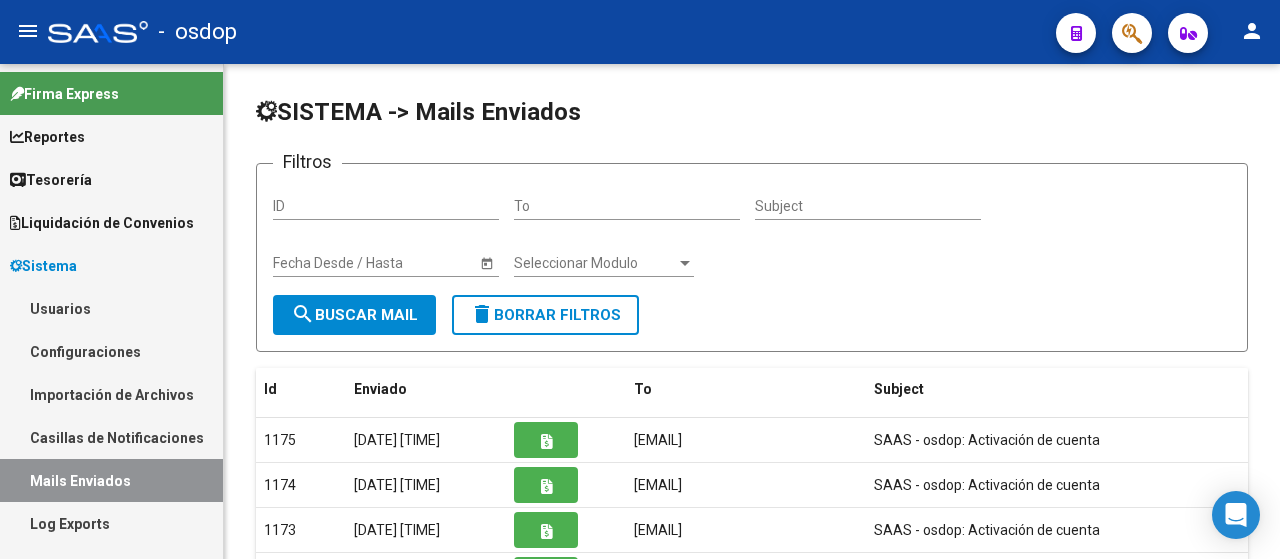 scroll, scrollTop: 0, scrollLeft: 0, axis: both 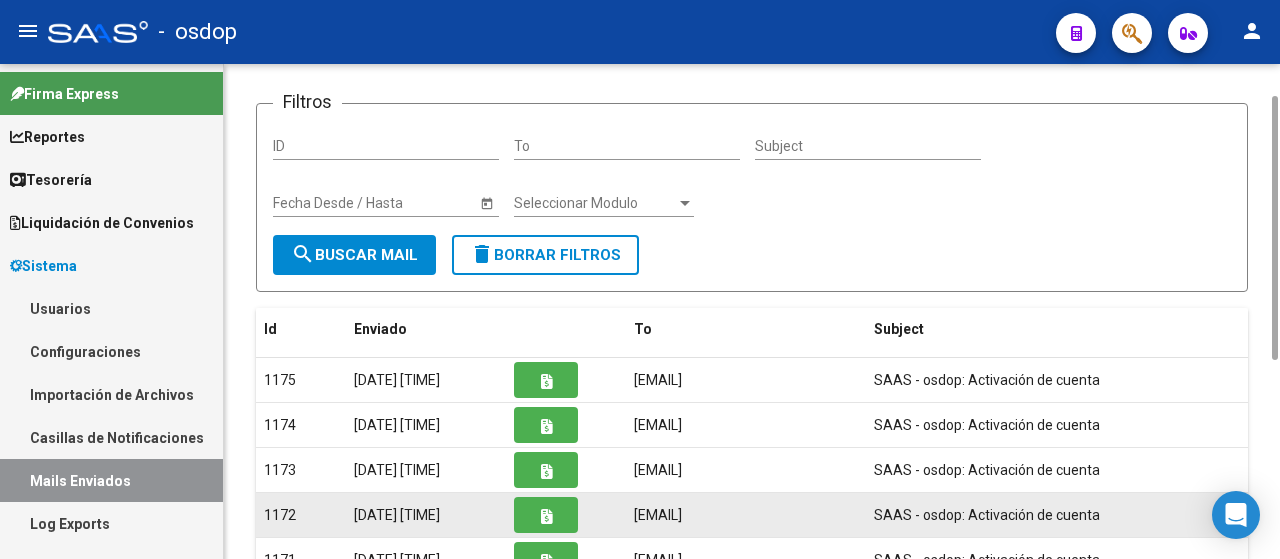 click 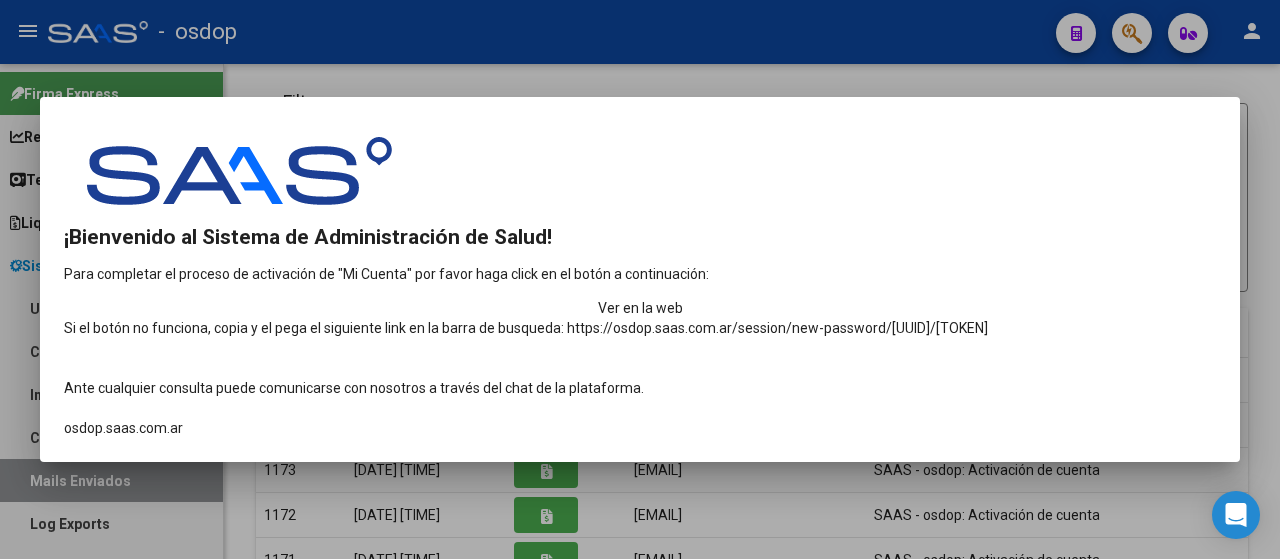 click on "Ver en la web" at bounding box center [640, 308] 